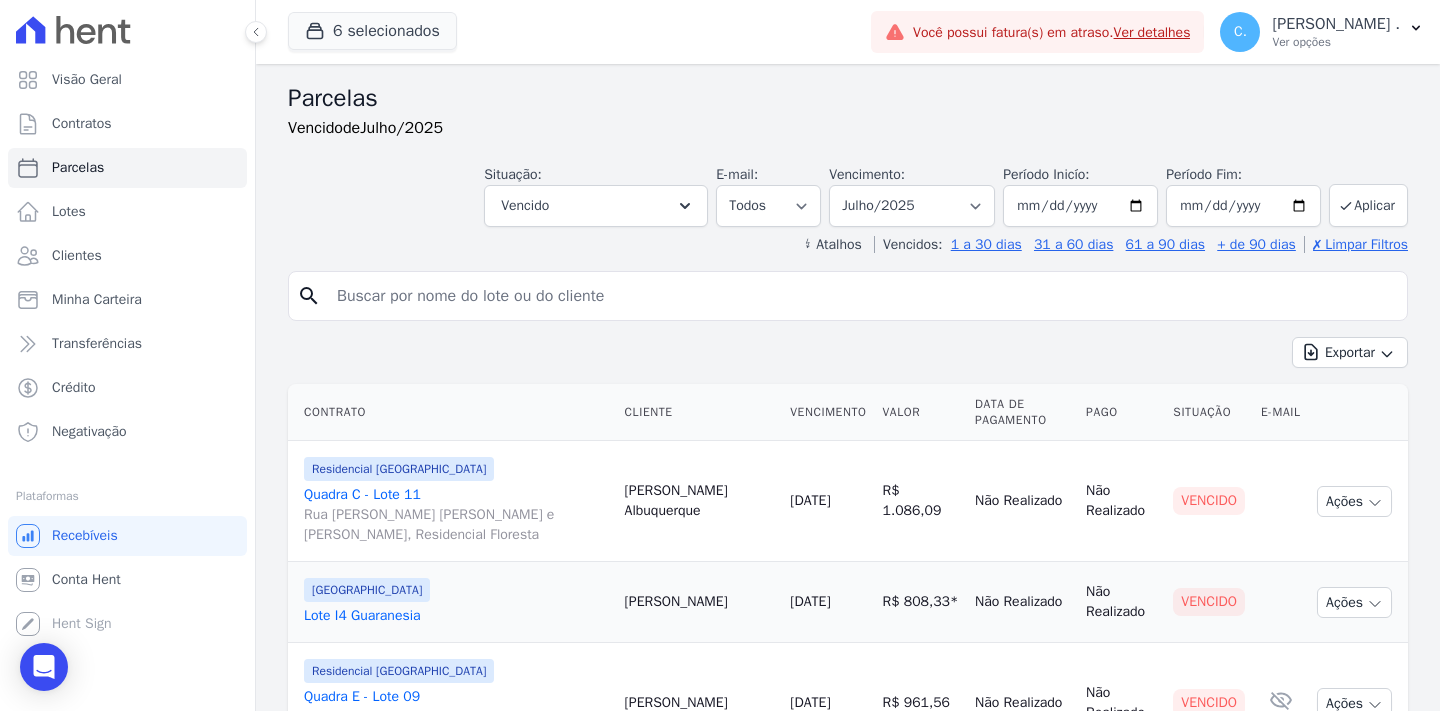 select 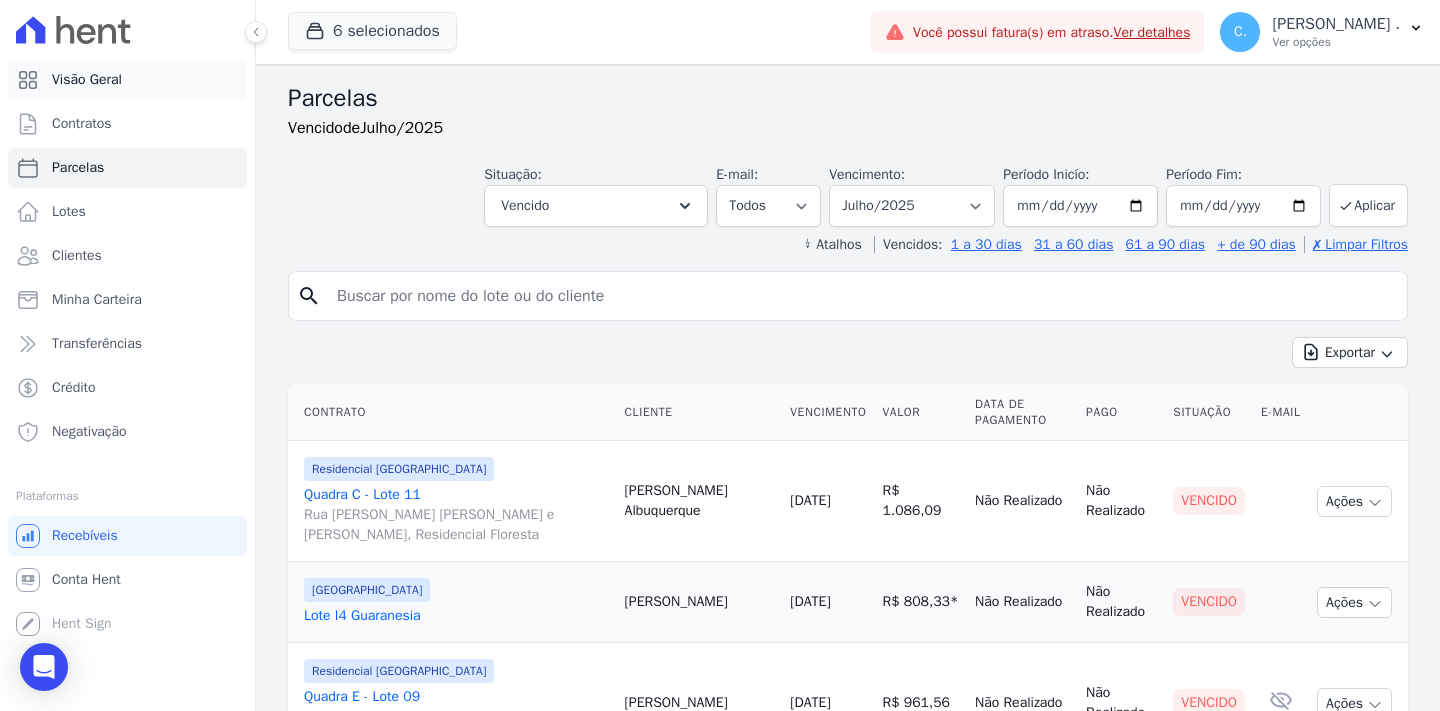click on "Visão Geral" at bounding box center (87, 80) 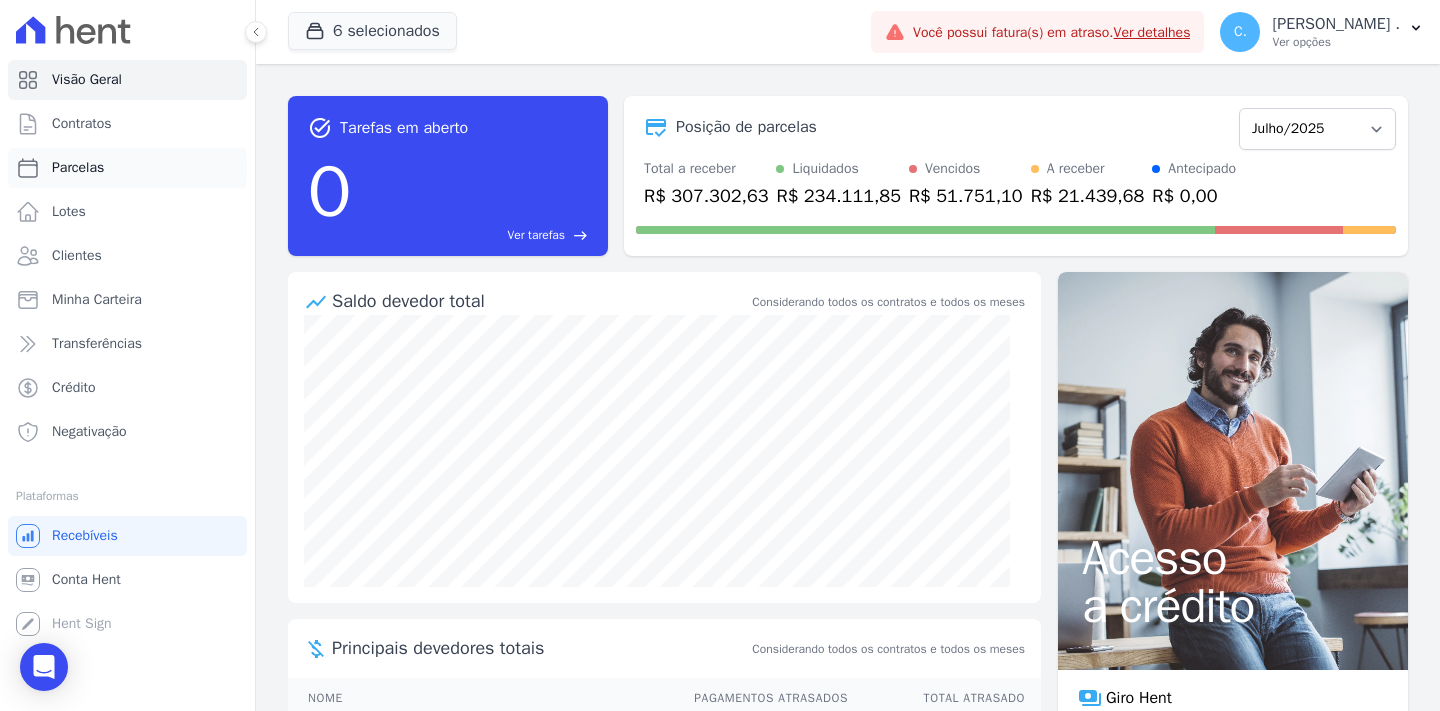 click on "Parcelas" at bounding box center (127, 168) 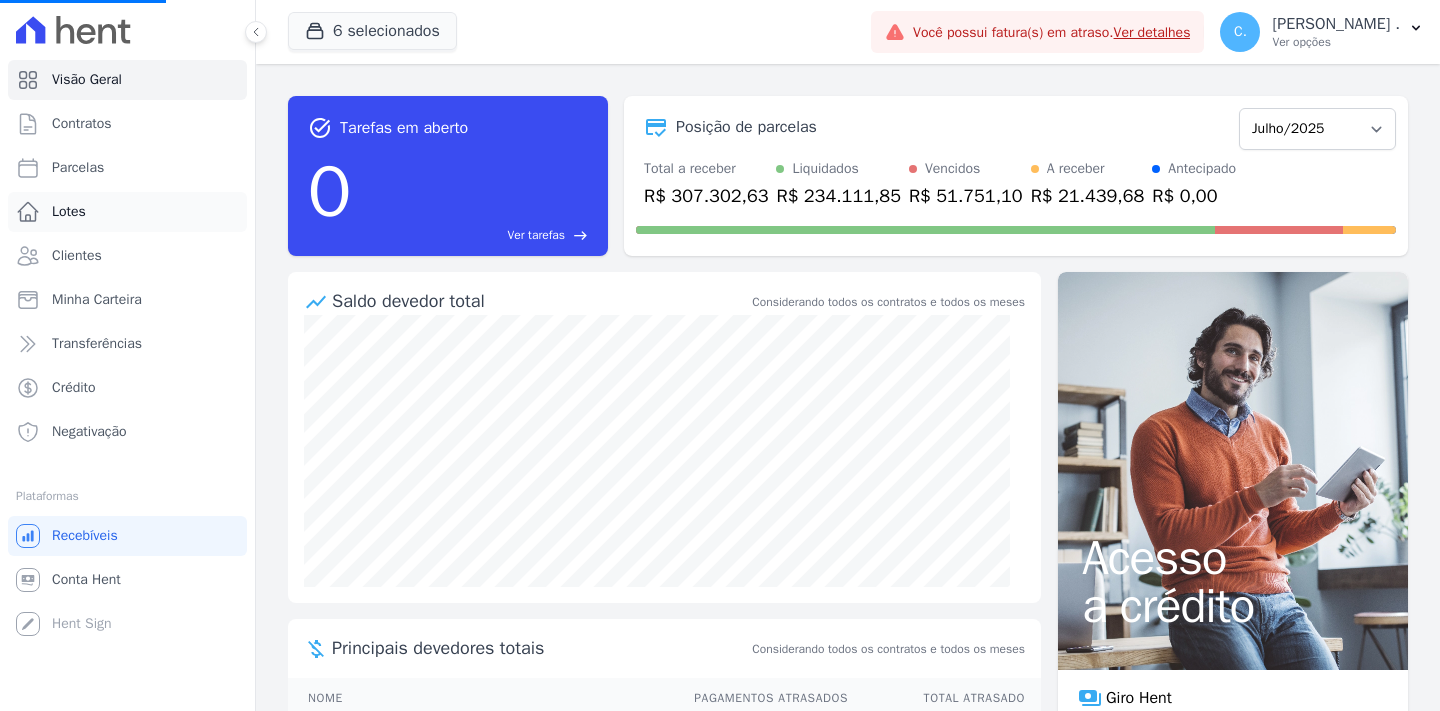 select 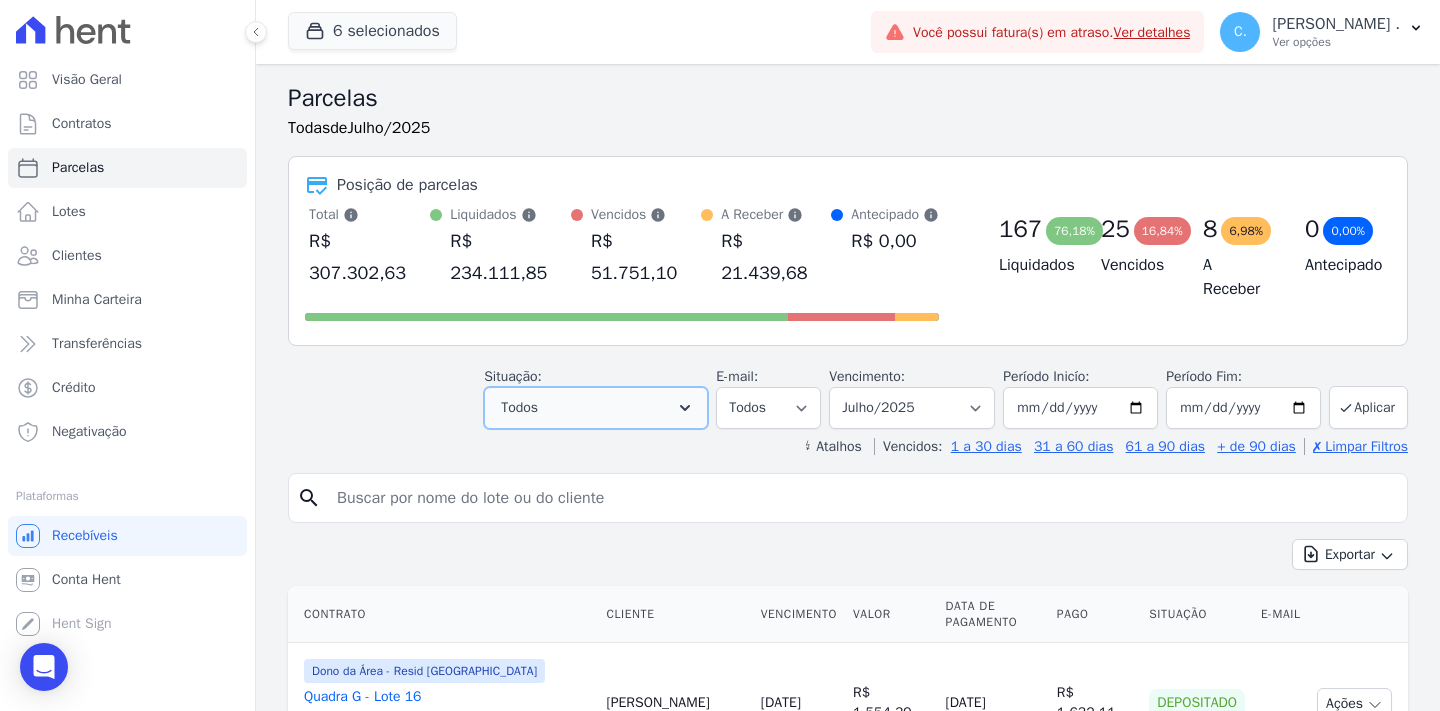 click on "Todos" at bounding box center [596, 408] 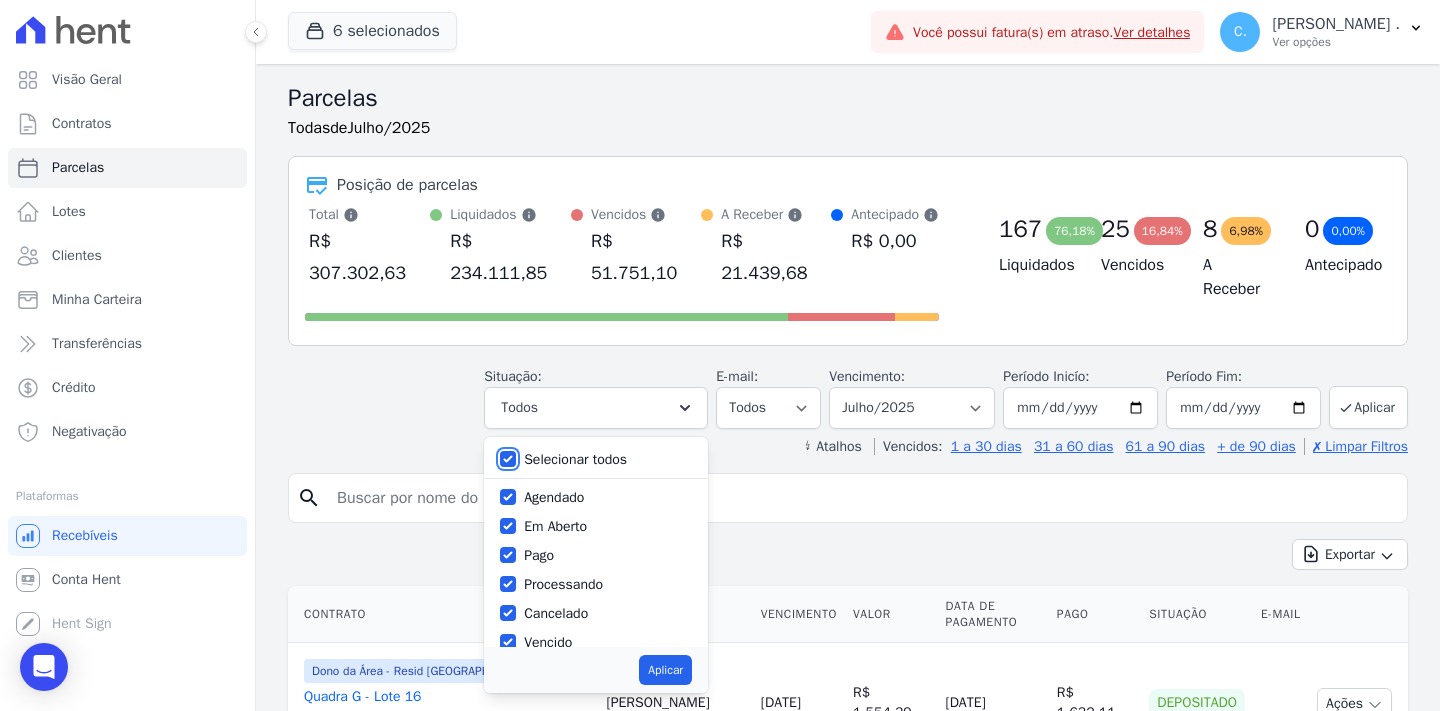 click on "Selecionar todos" at bounding box center (508, 459) 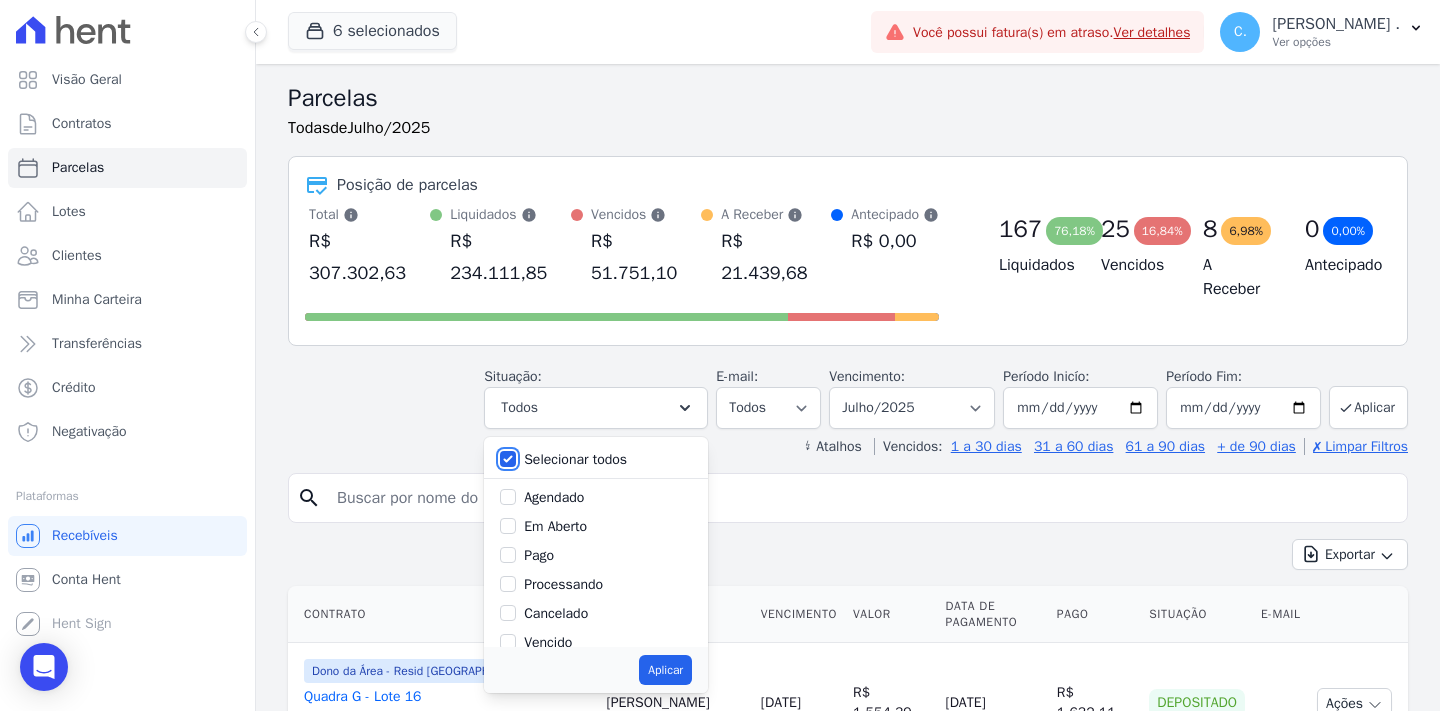 checkbox on "false" 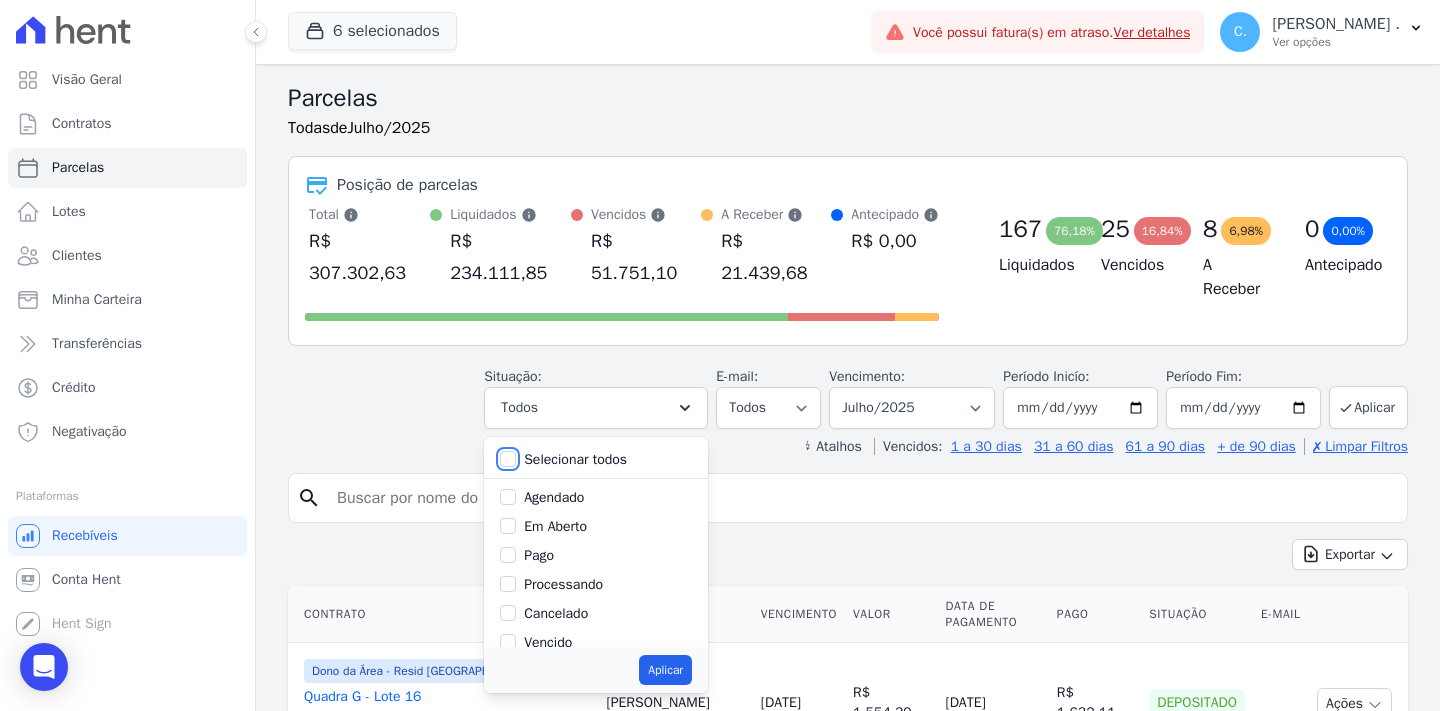 checkbox on "false" 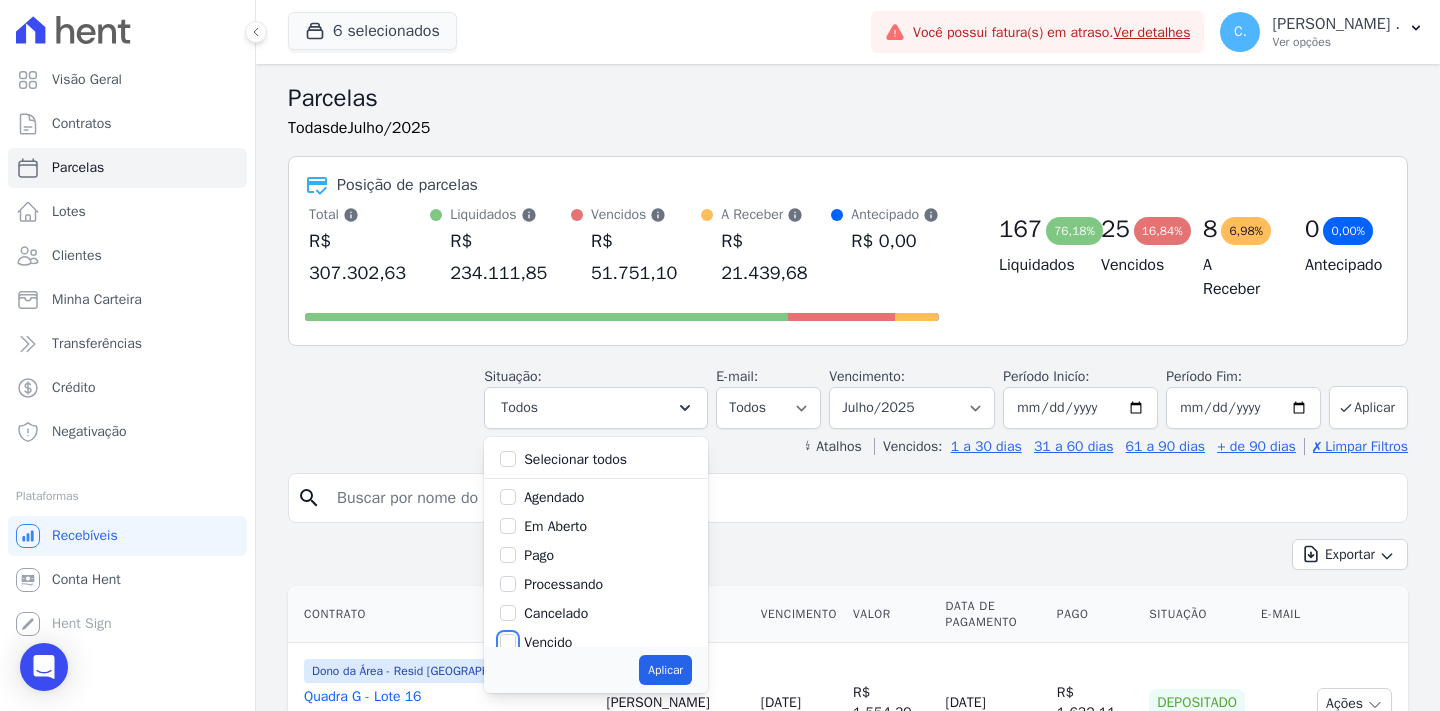 click on "Vencido" at bounding box center (508, 642) 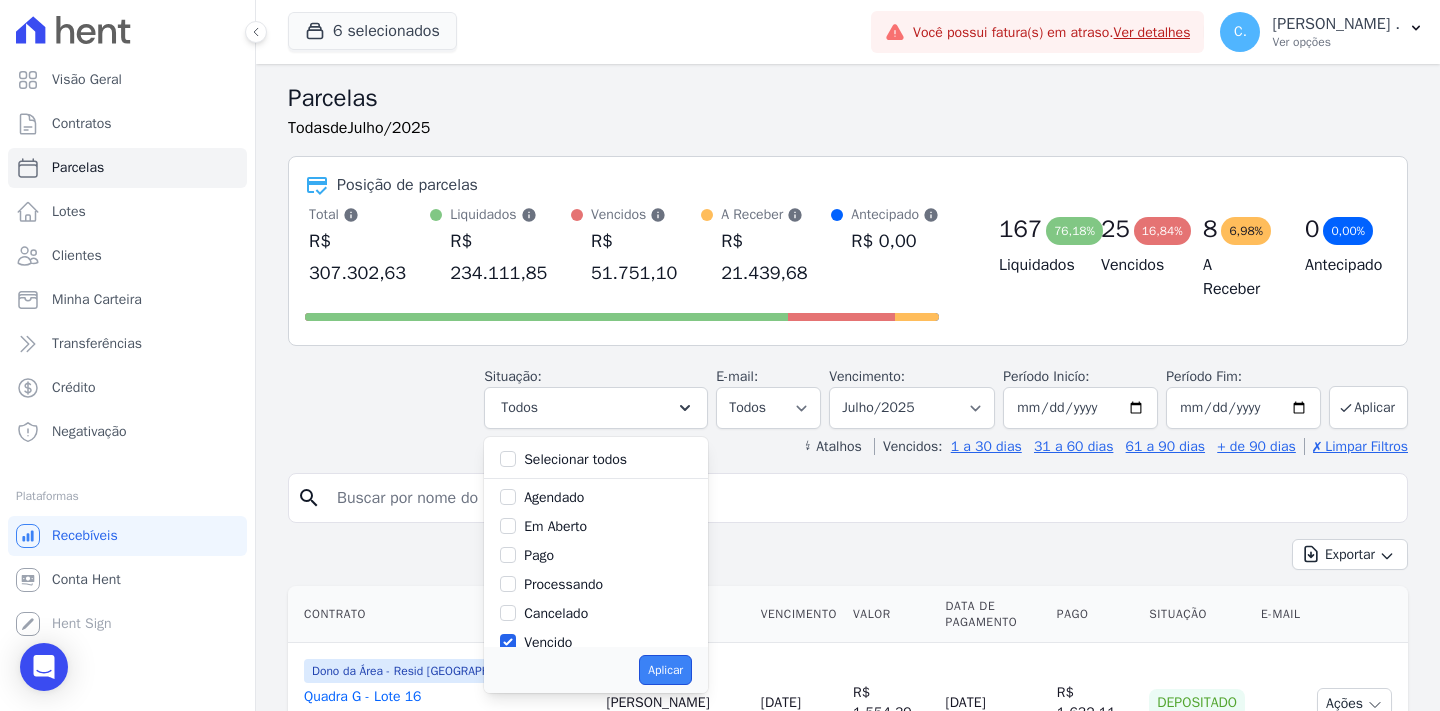 click on "Aplicar" at bounding box center [665, 670] 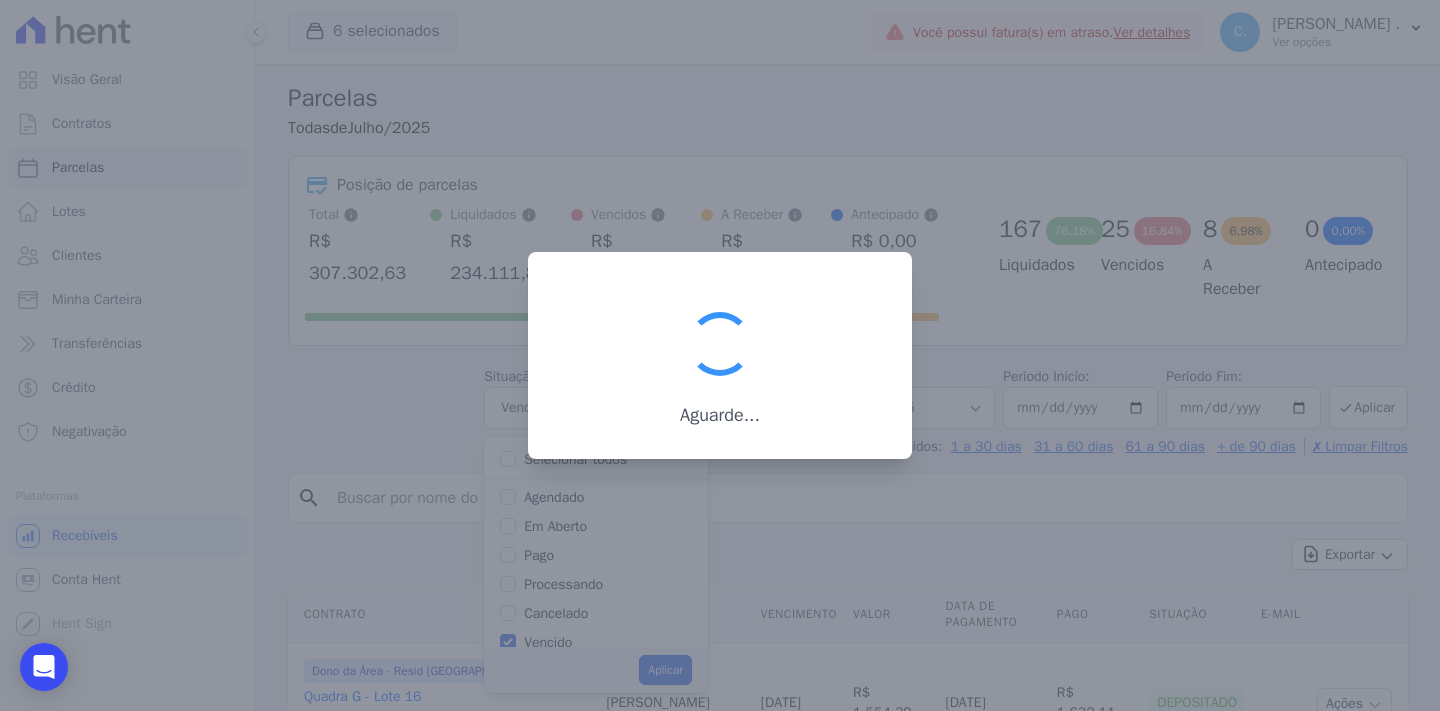scroll, scrollTop: 30, scrollLeft: 0, axis: vertical 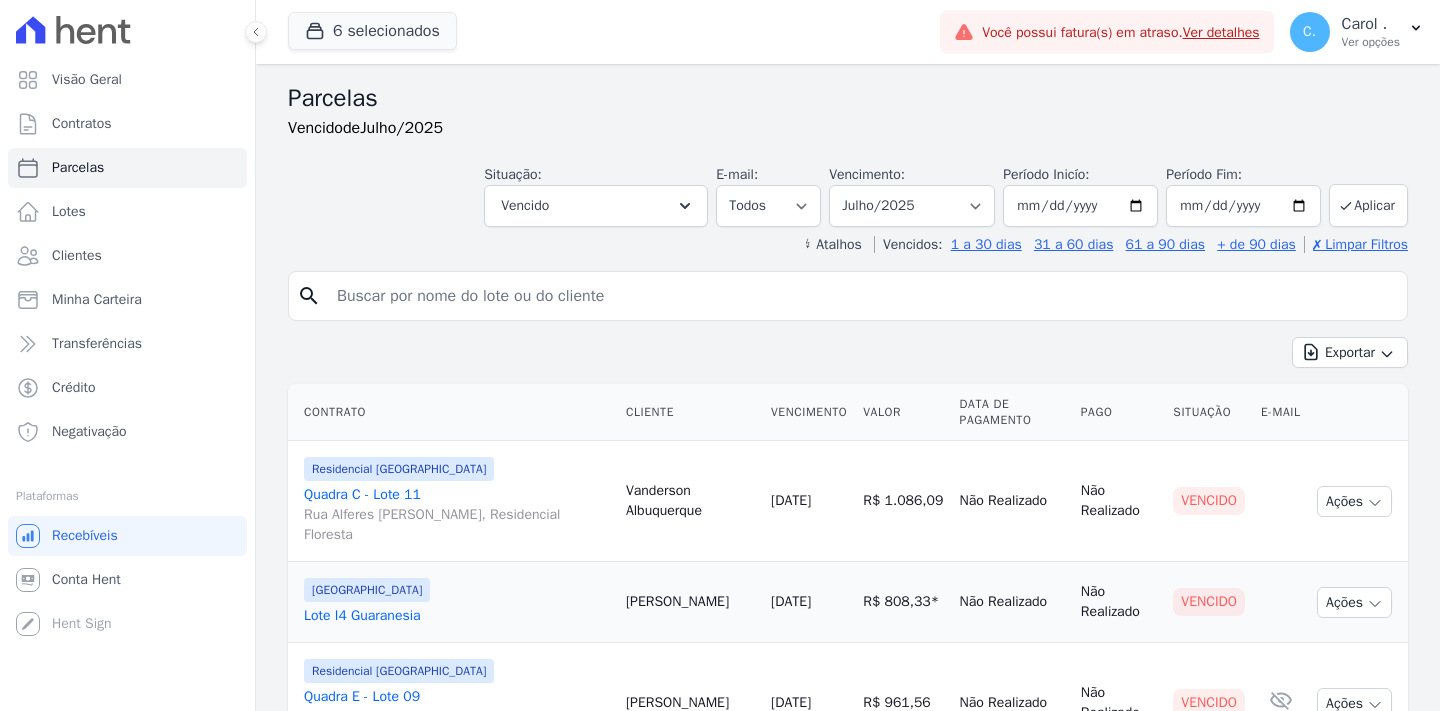 select 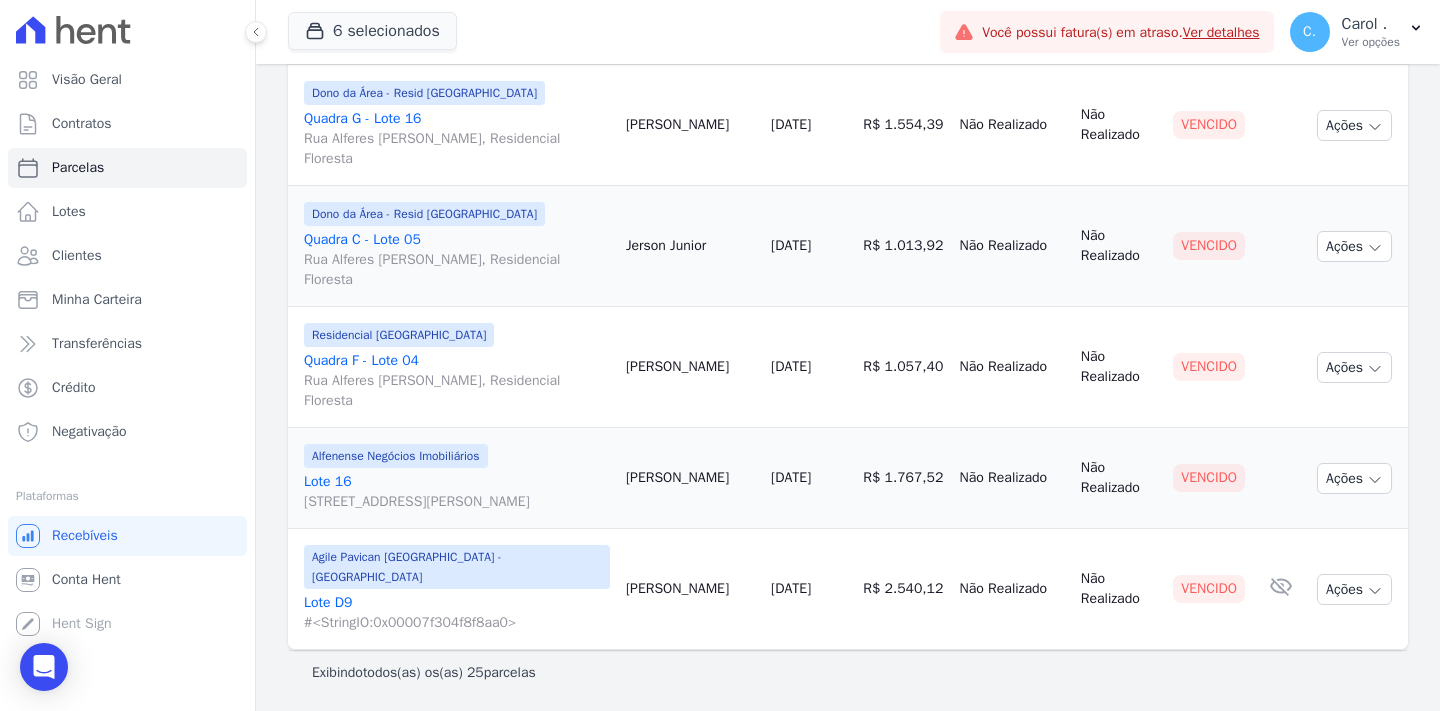 scroll, scrollTop: 2472, scrollLeft: 0, axis: vertical 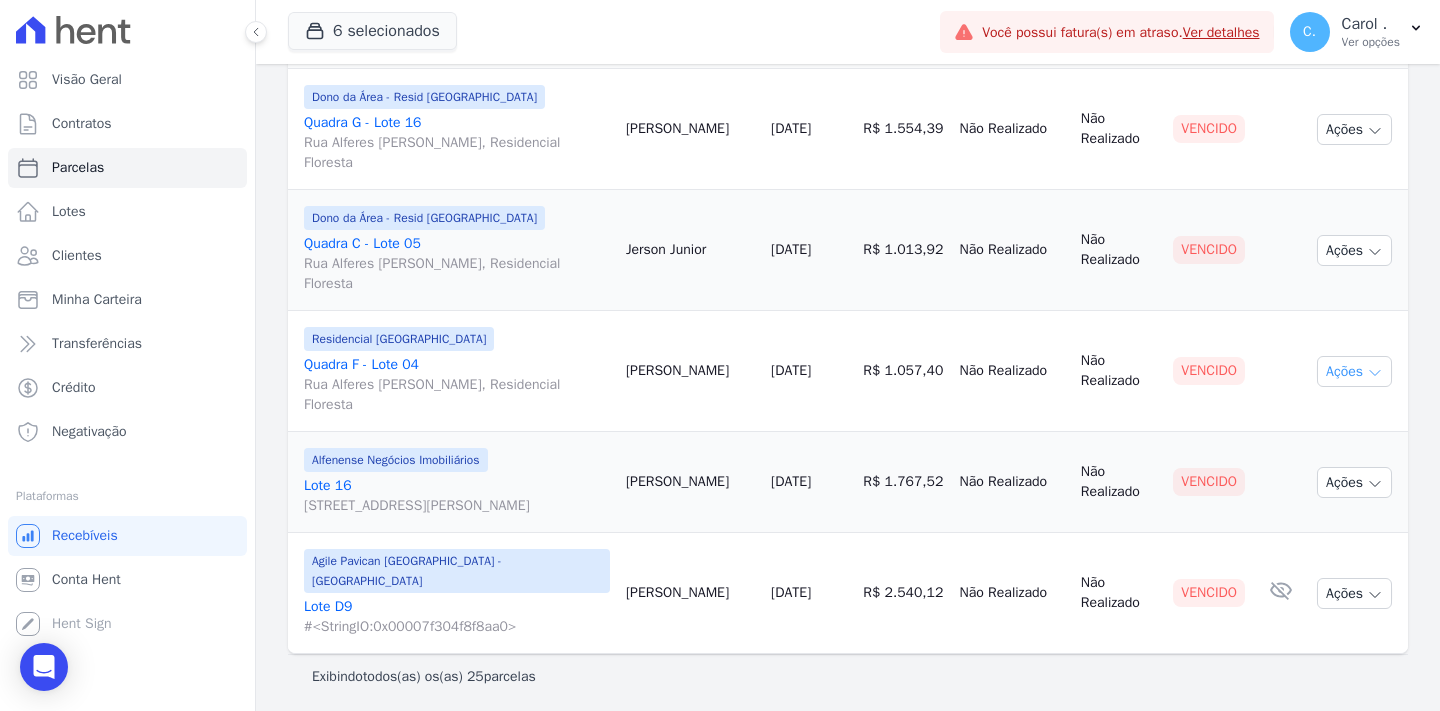 click 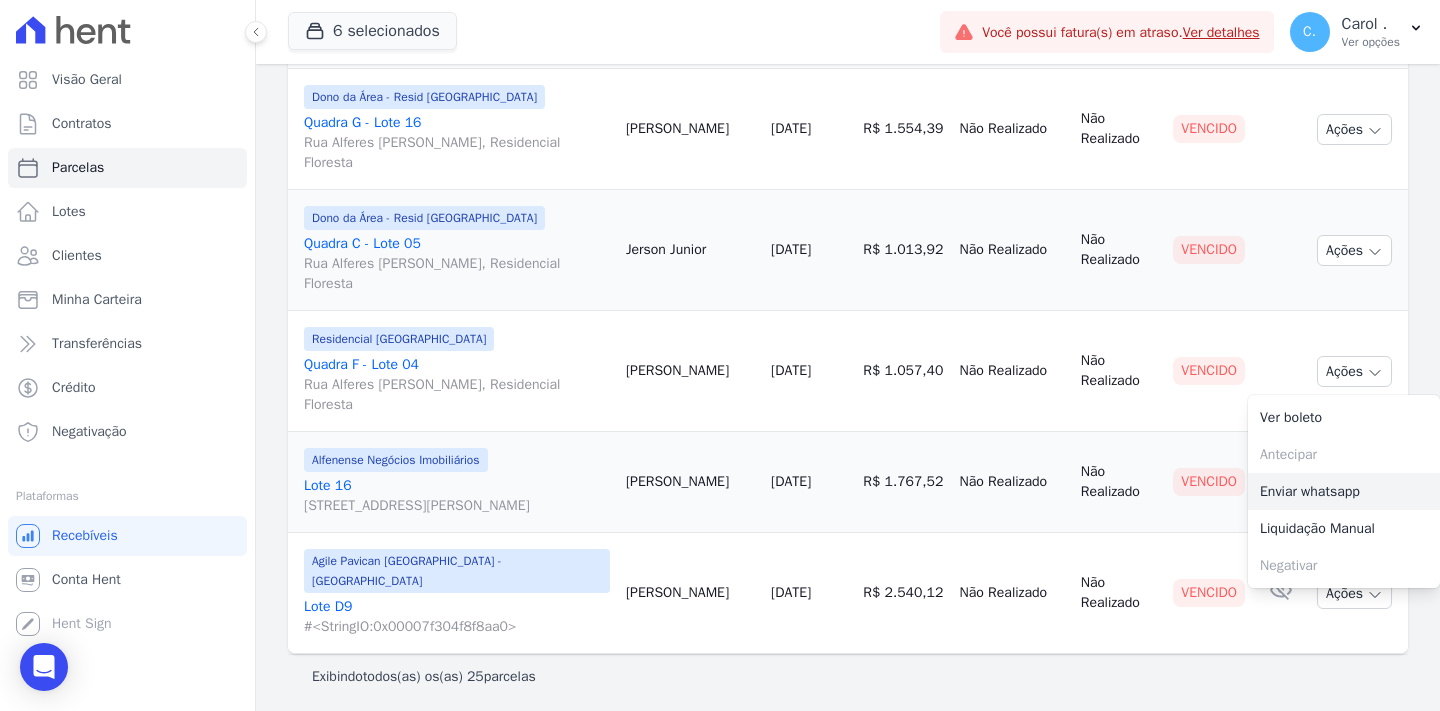 click on "Enviar whatsapp" at bounding box center (1344, 491) 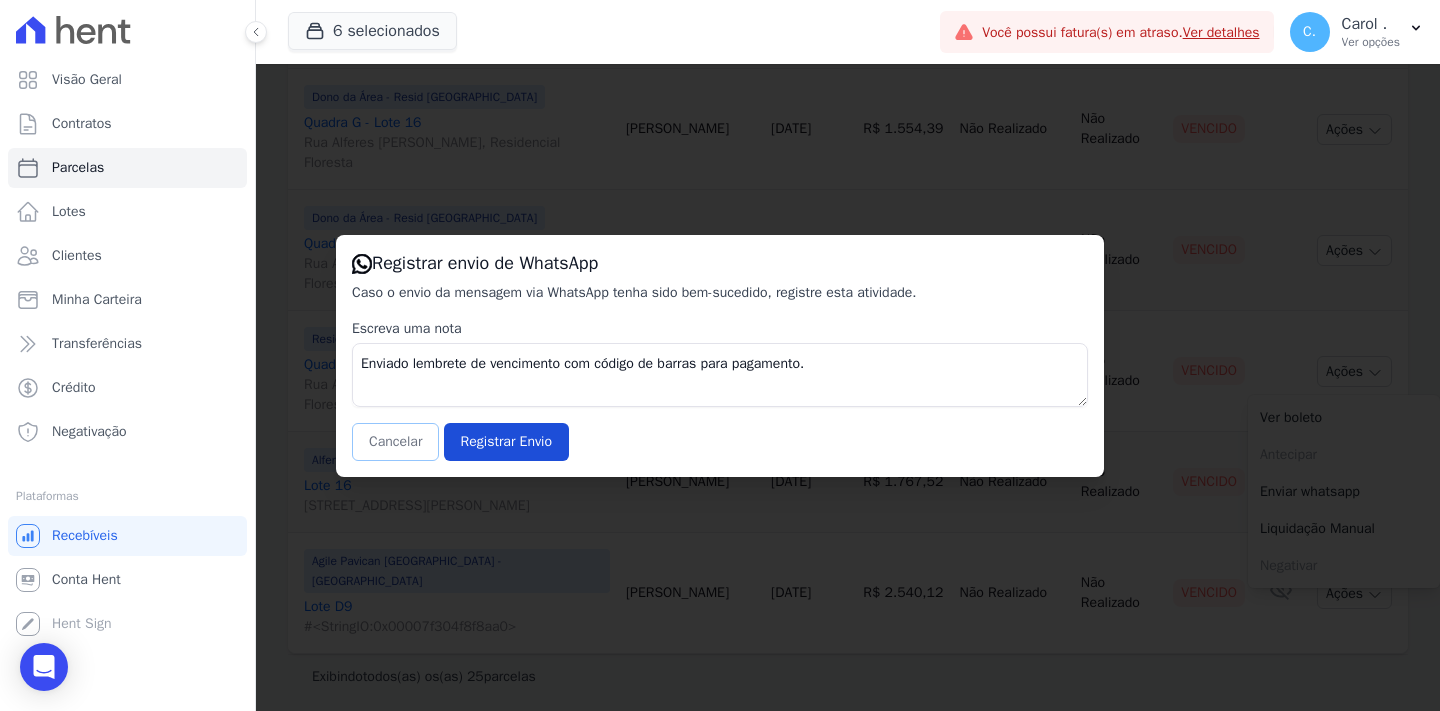 click on "Cancelar" at bounding box center (395, 442) 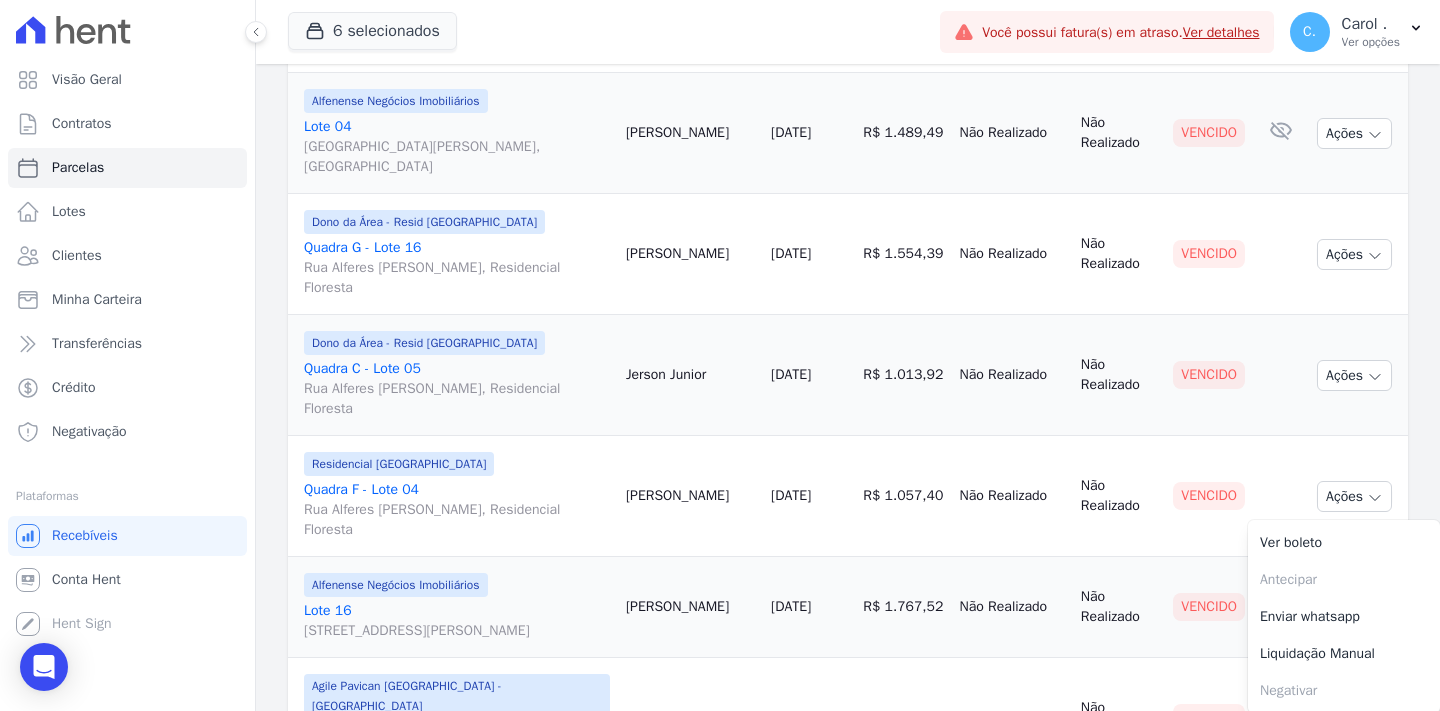 scroll, scrollTop: 2346, scrollLeft: 0, axis: vertical 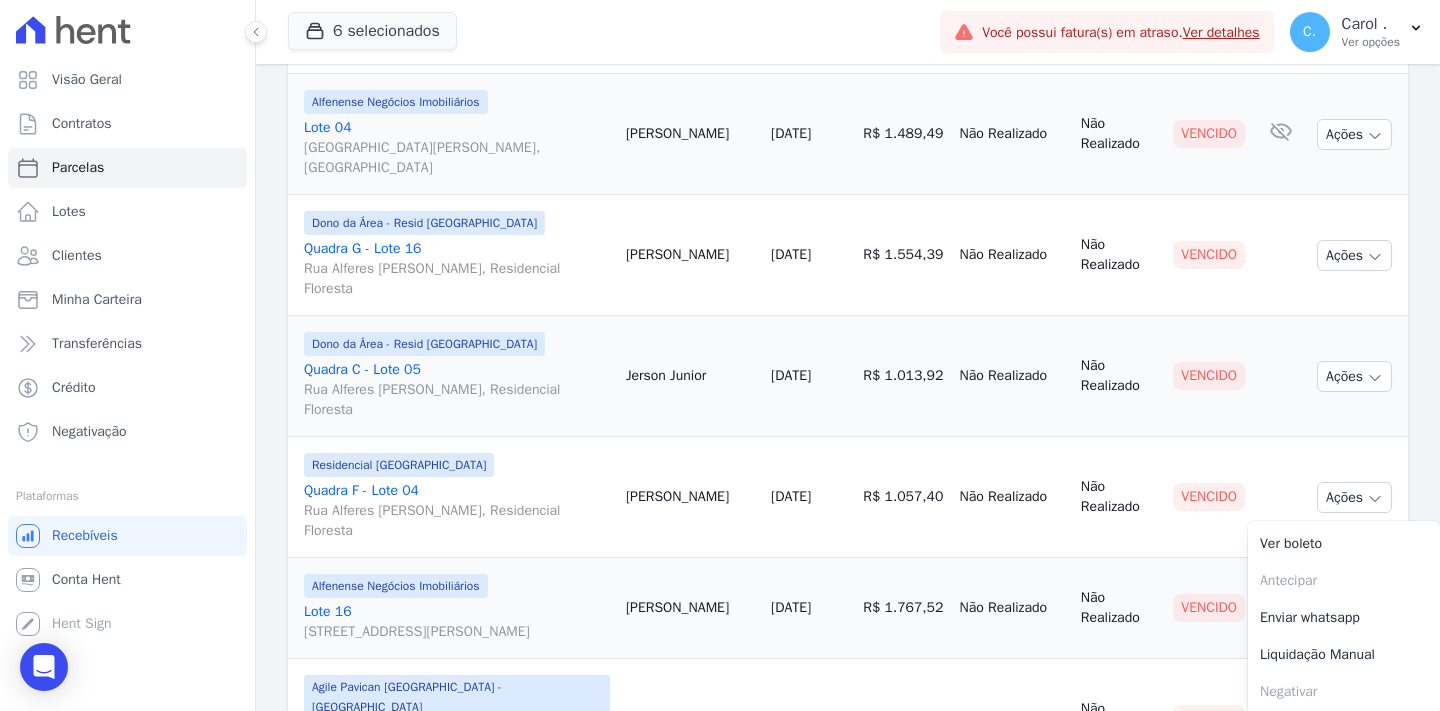 click on "[DATE]" at bounding box center [809, 376] 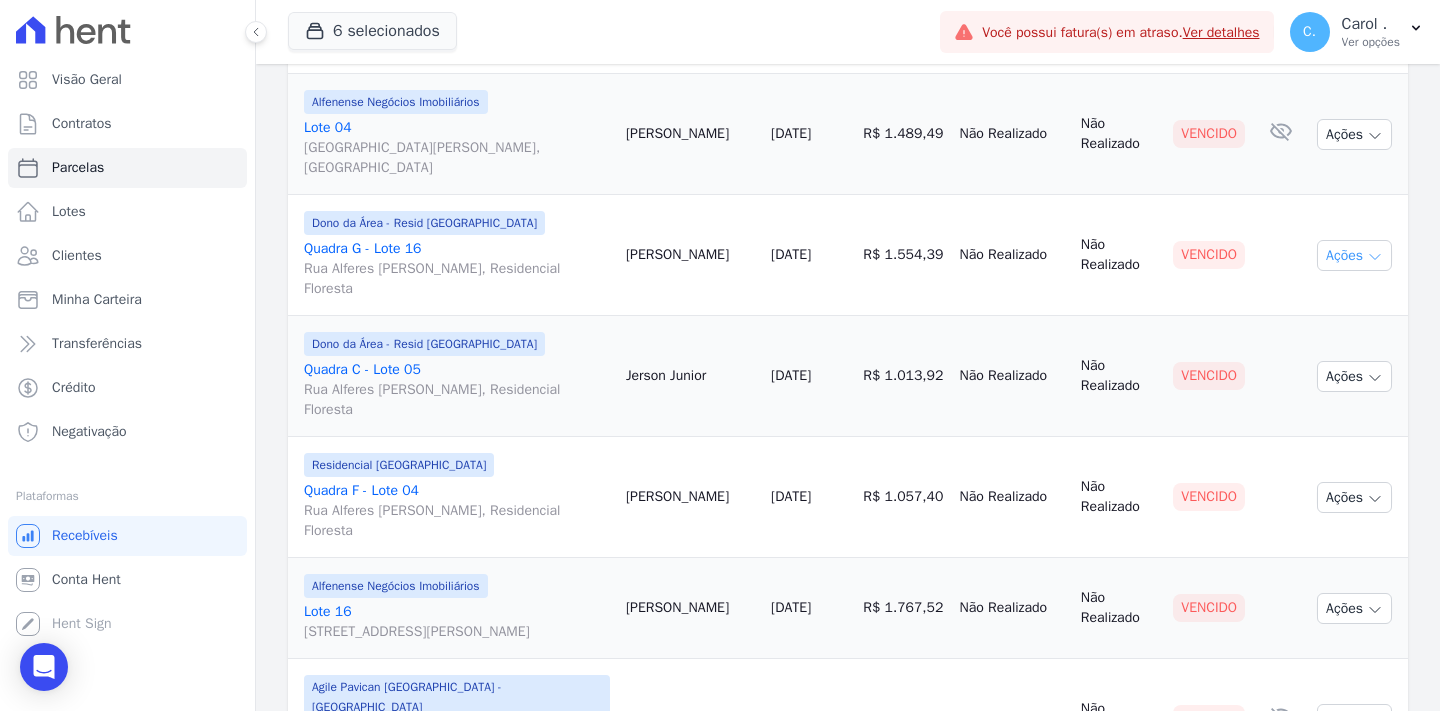 click 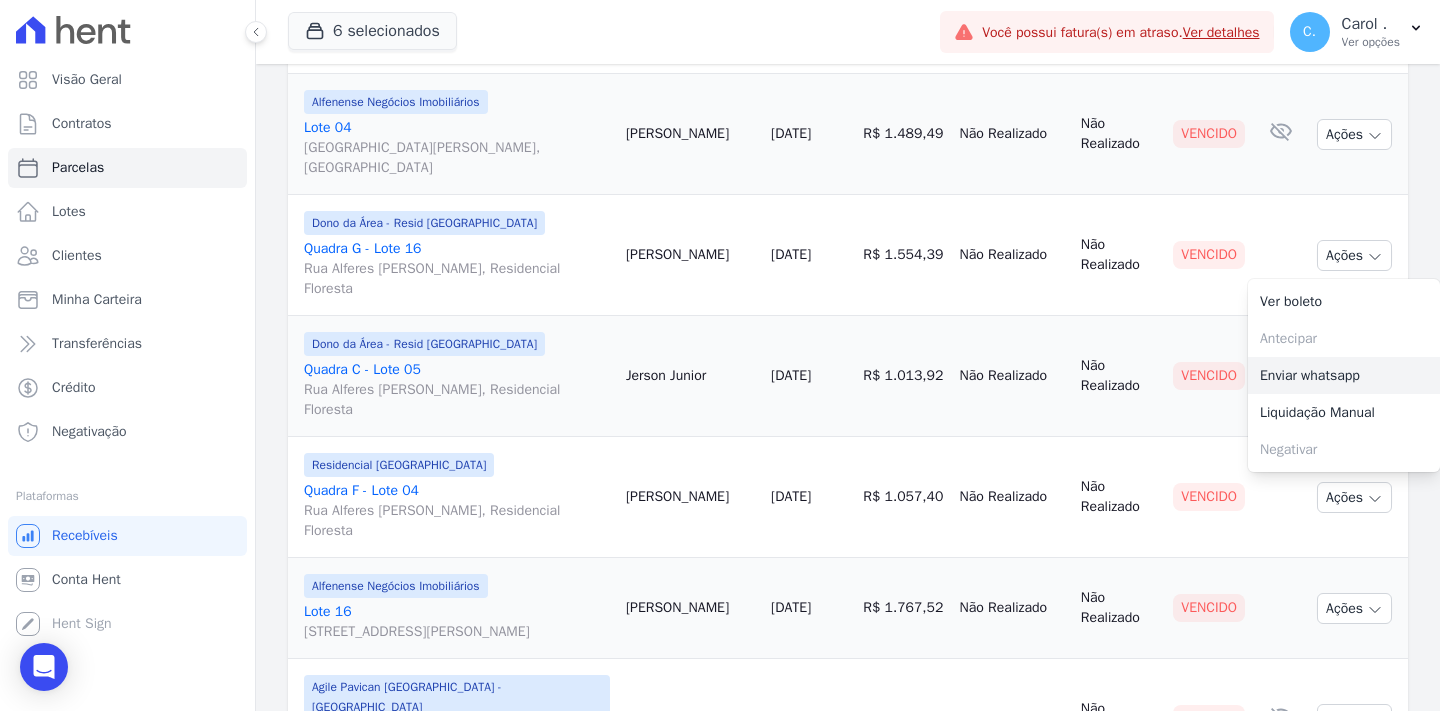 click on "Enviar whatsapp" at bounding box center [1344, 375] 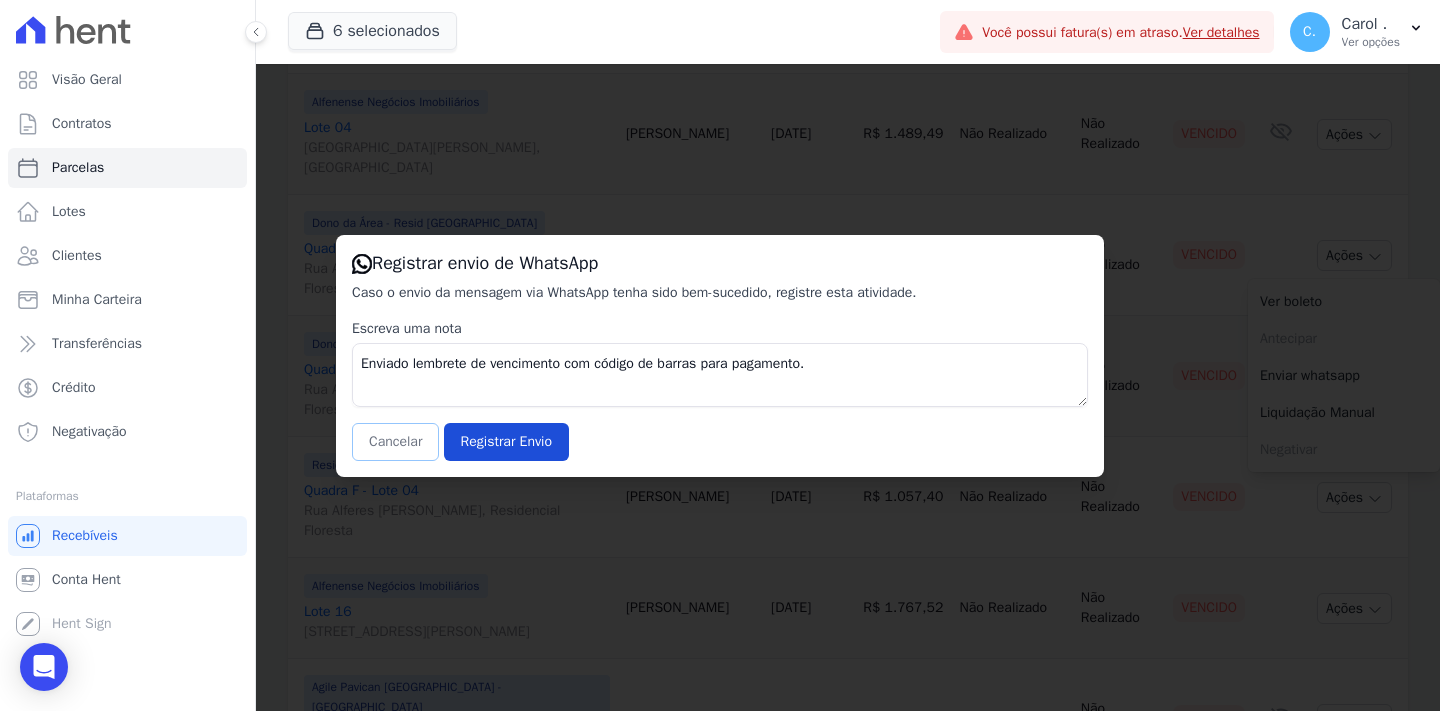 click on "Cancelar" at bounding box center [395, 442] 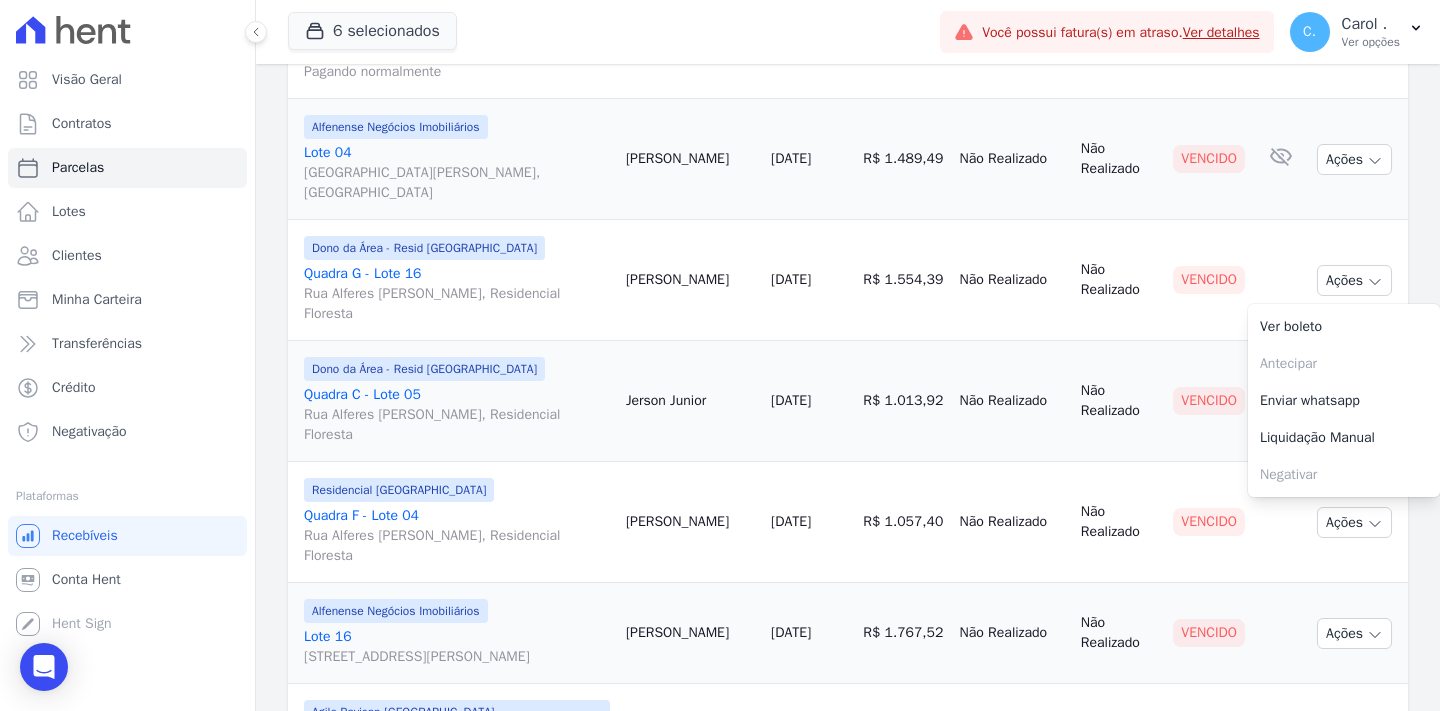 scroll, scrollTop: 2320, scrollLeft: 0, axis: vertical 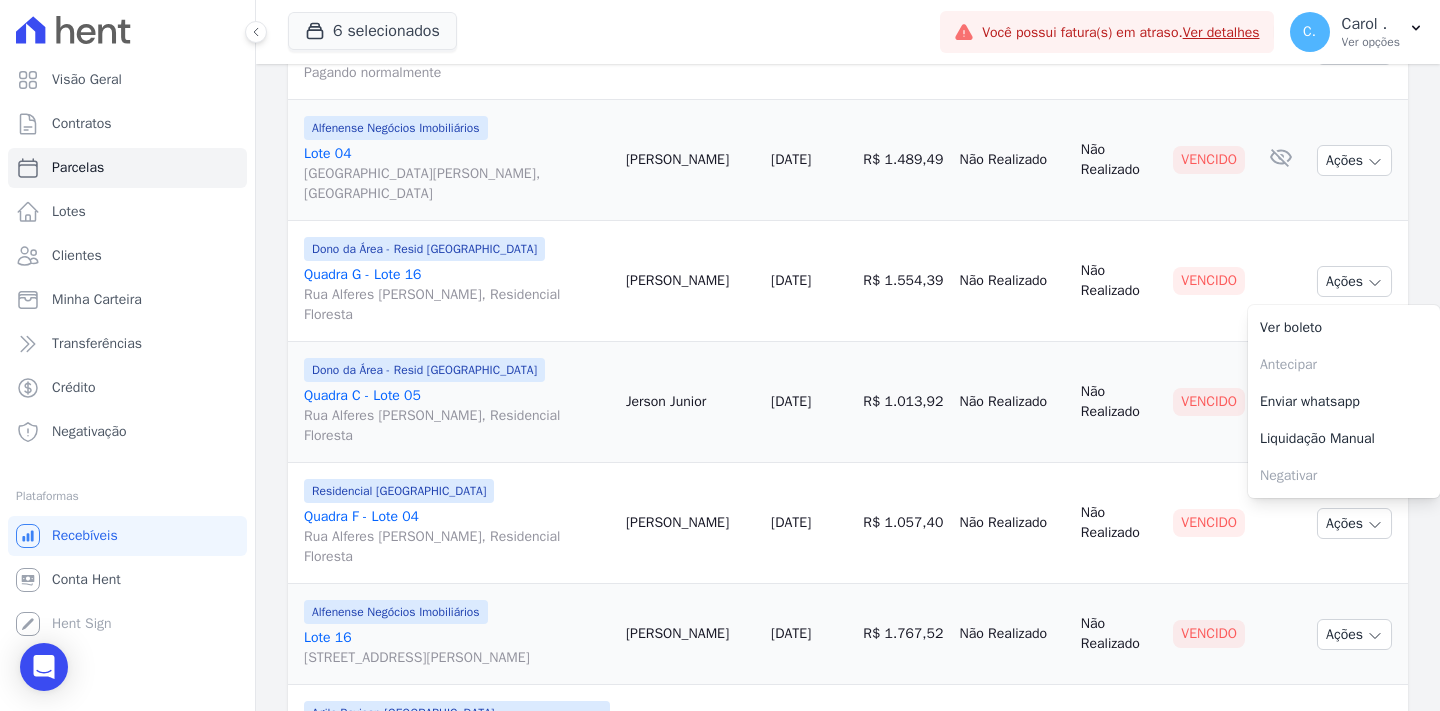 click on "[DATE]" at bounding box center [809, 281] 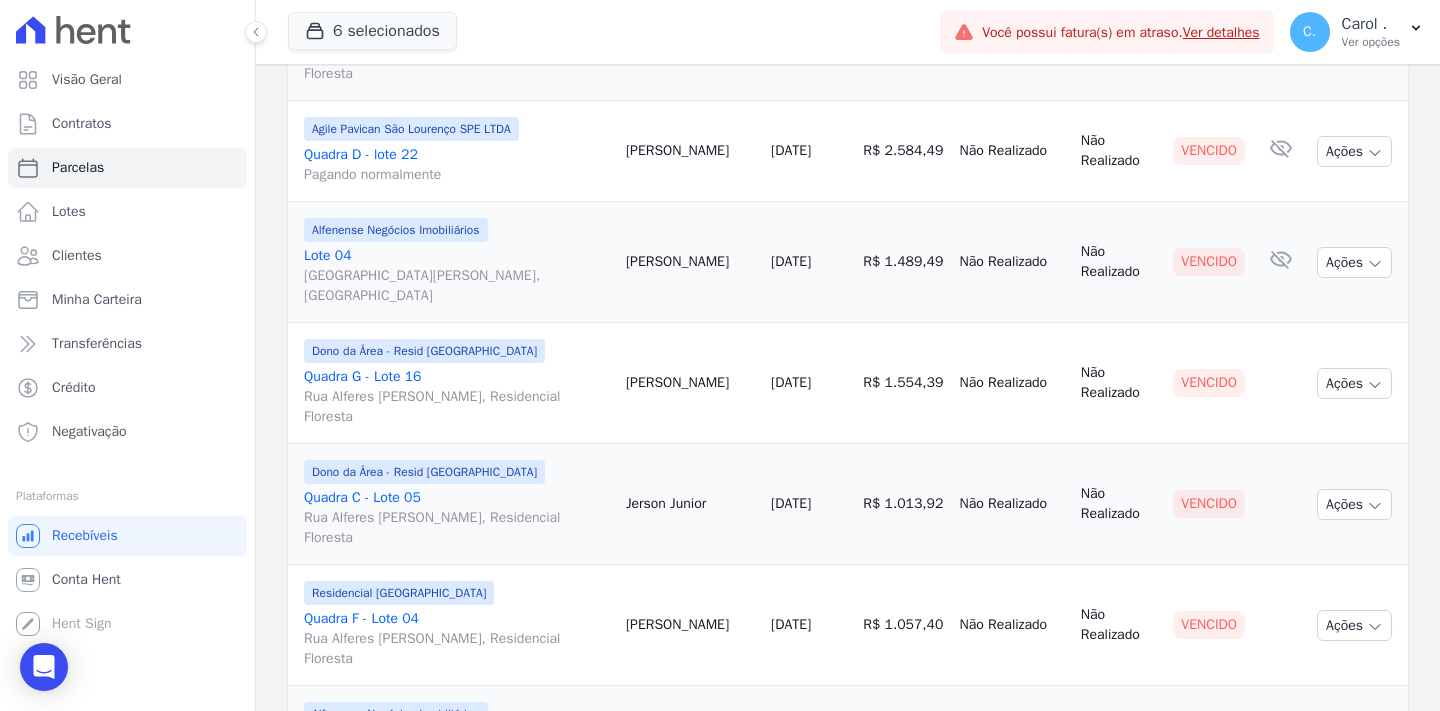 scroll, scrollTop: 2217, scrollLeft: 0, axis: vertical 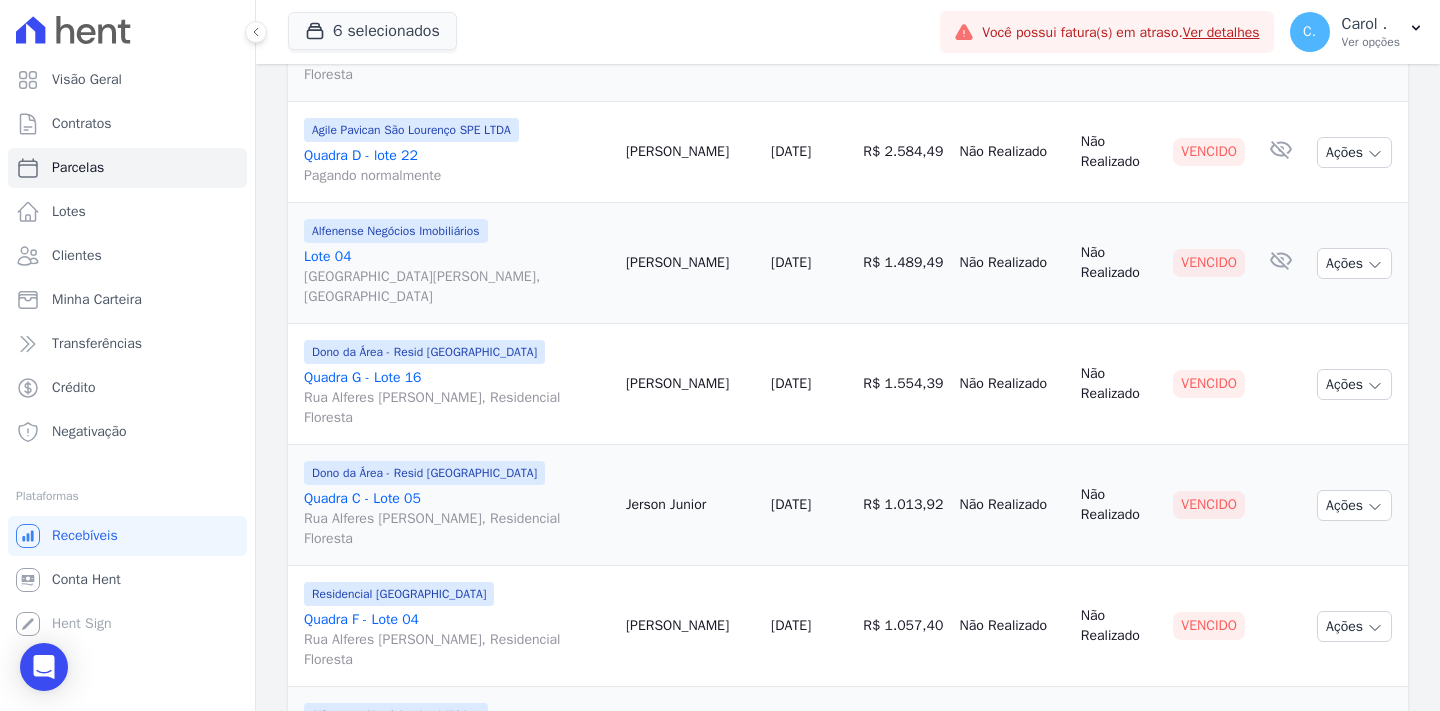 click on "[DATE]" at bounding box center (809, 384) 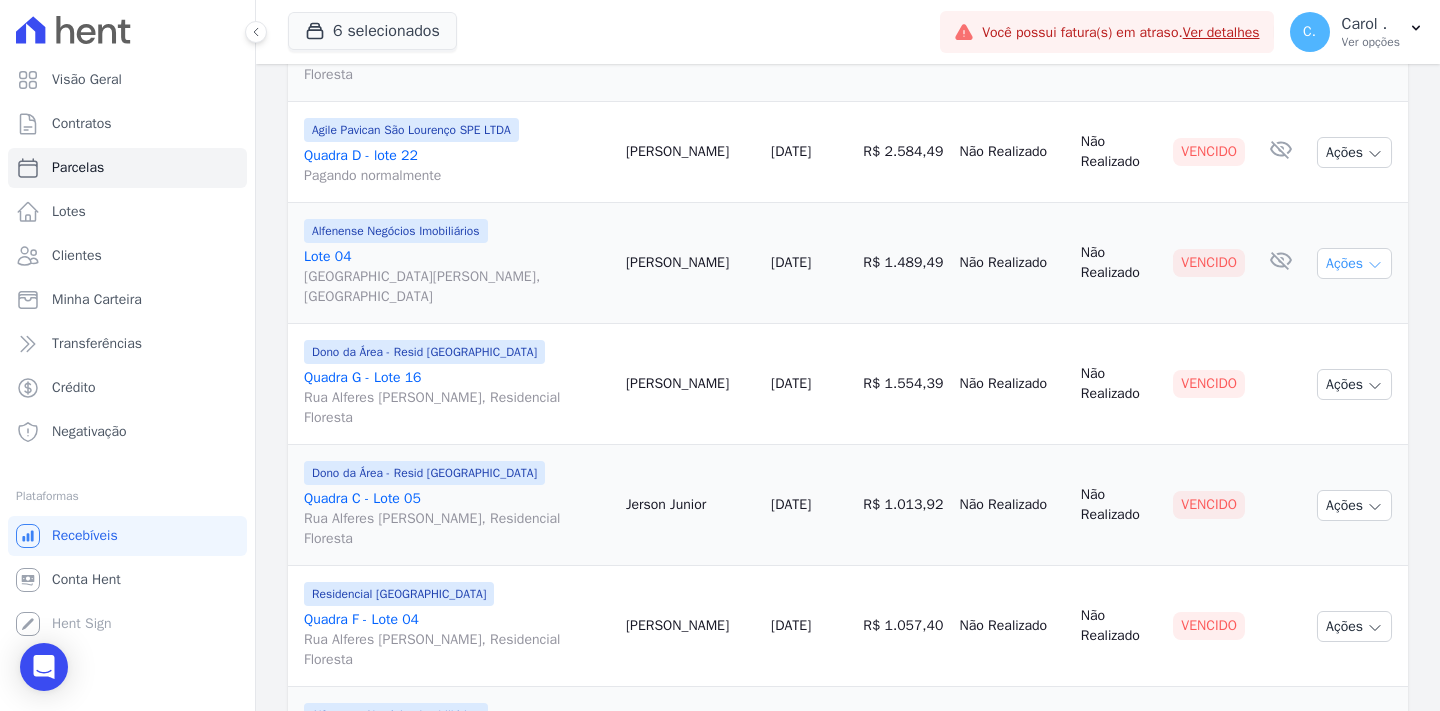 click on "Ações" at bounding box center (1354, 263) 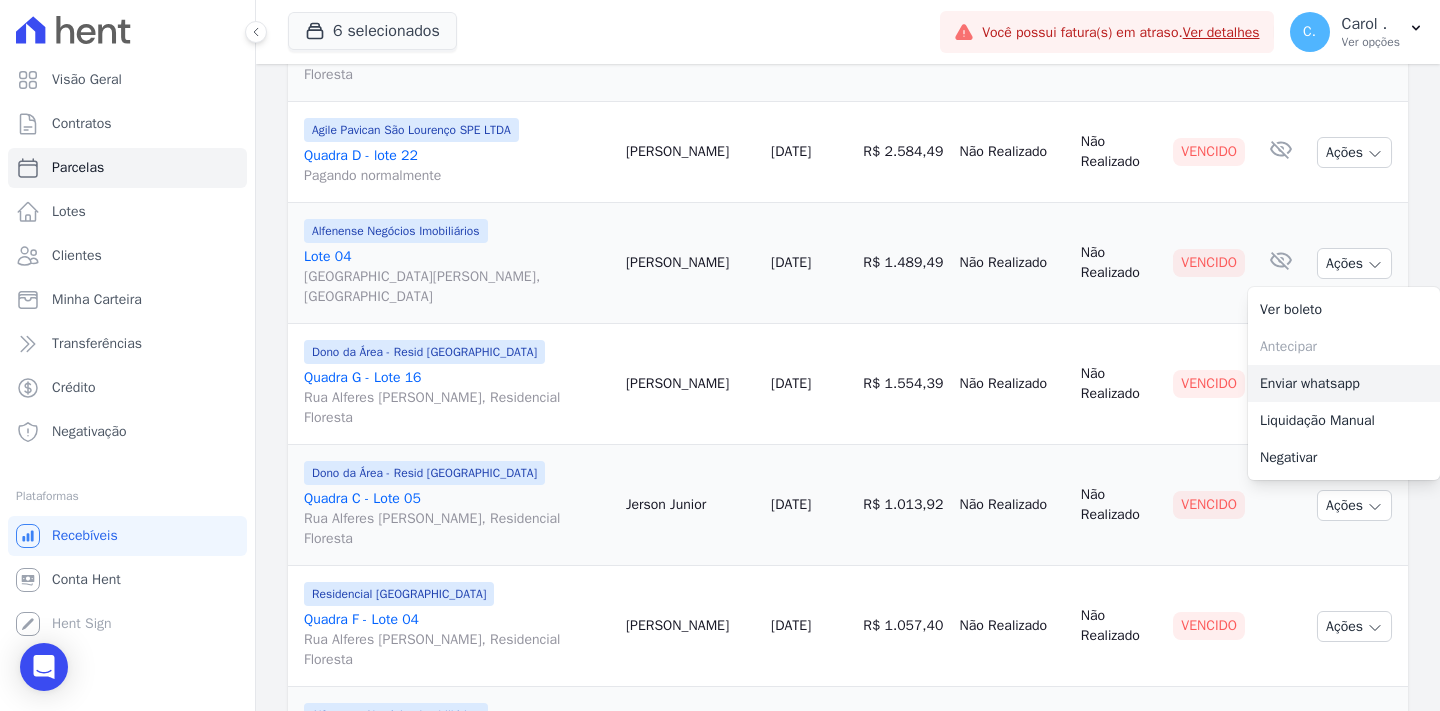 click on "Enviar whatsapp" at bounding box center [1344, 383] 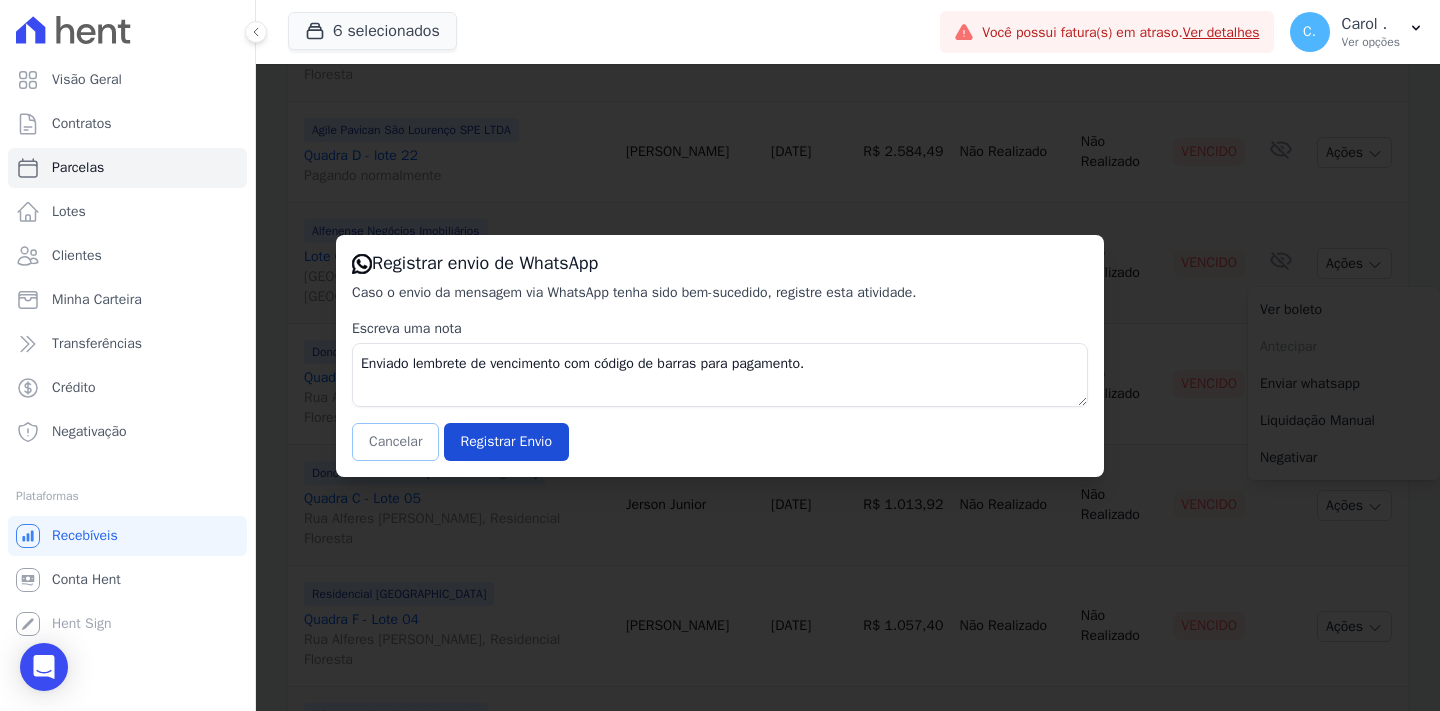 click on "Cancelar" at bounding box center (395, 442) 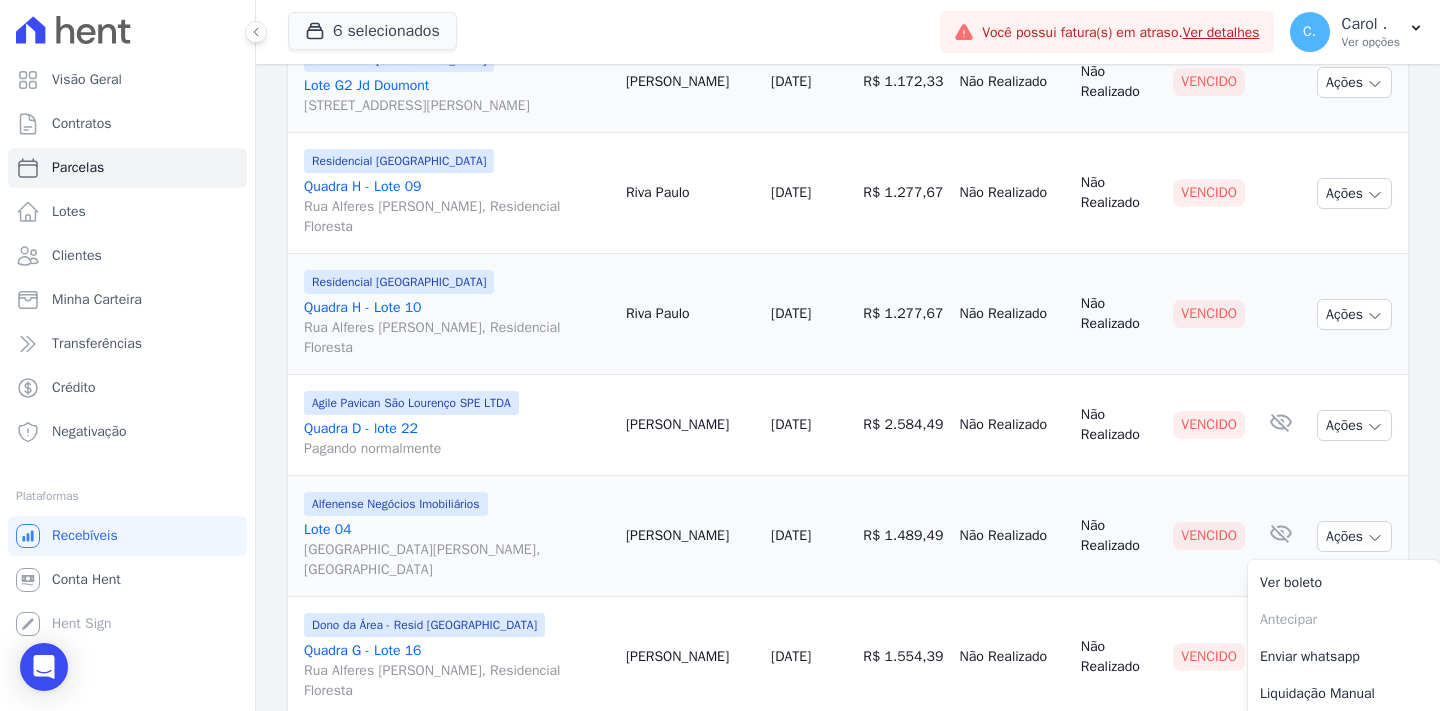 scroll, scrollTop: 1939, scrollLeft: 0, axis: vertical 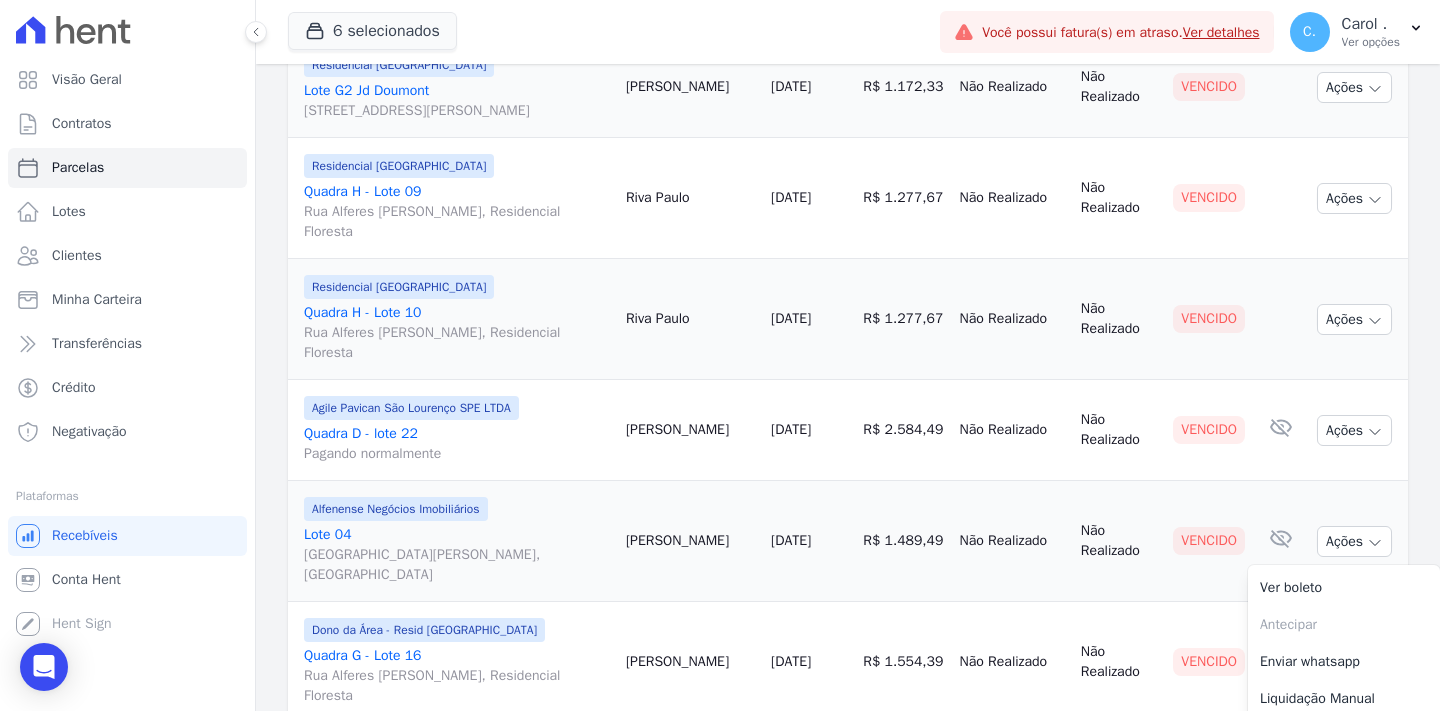 click on "Ações
Ver boleto
[GEOGRAPHIC_DATA]
Antecipação não disponível
Enviar whatsapp
Registrar envio de WhatsApp
Caso o envio da mensagem via WhatsApp tenha sido bem-sucedido, registre esta atividade.
Escreva uma nota
Enviado lembrete de vencimento com código de barras para pagamento.
Cancelar
Registrar Envio" at bounding box center (1358, 319) 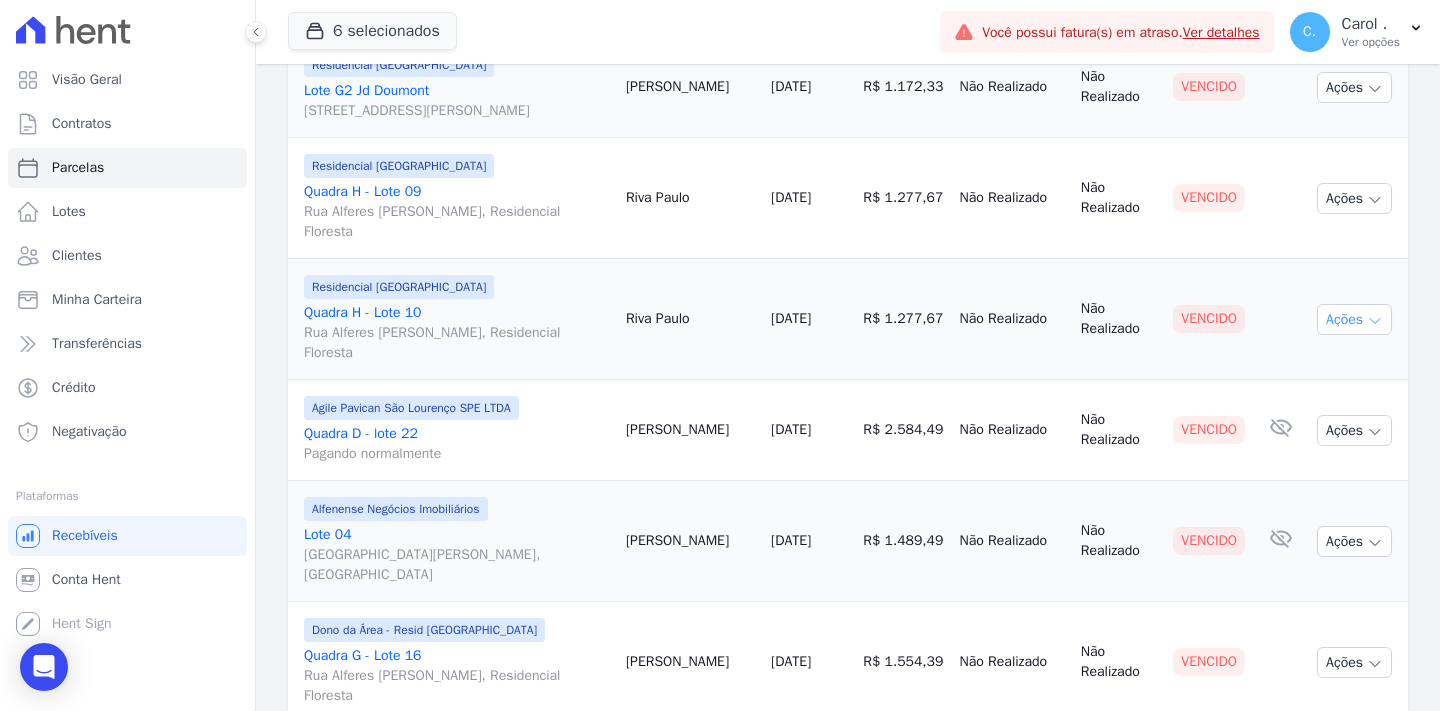 click on "Ações" at bounding box center (1354, 319) 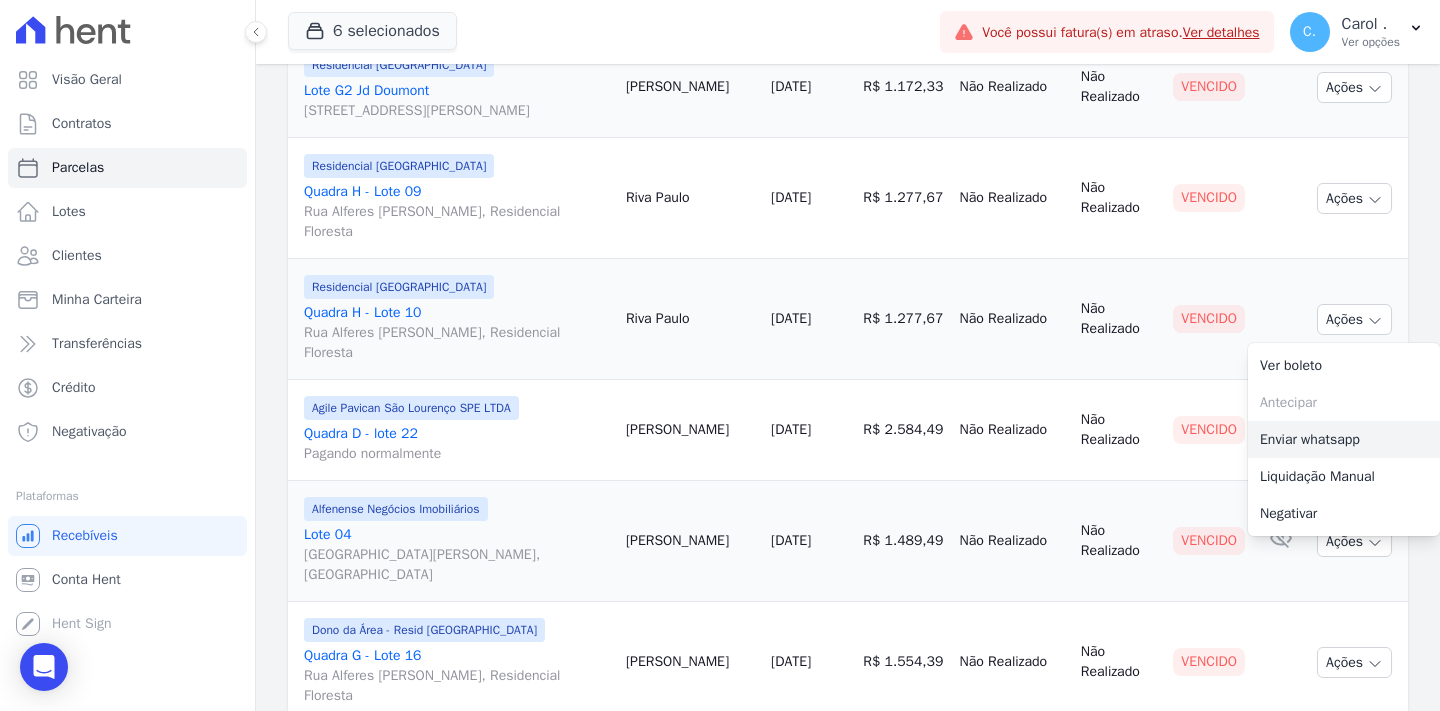 click on "Enviar whatsapp" at bounding box center [1344, 439] 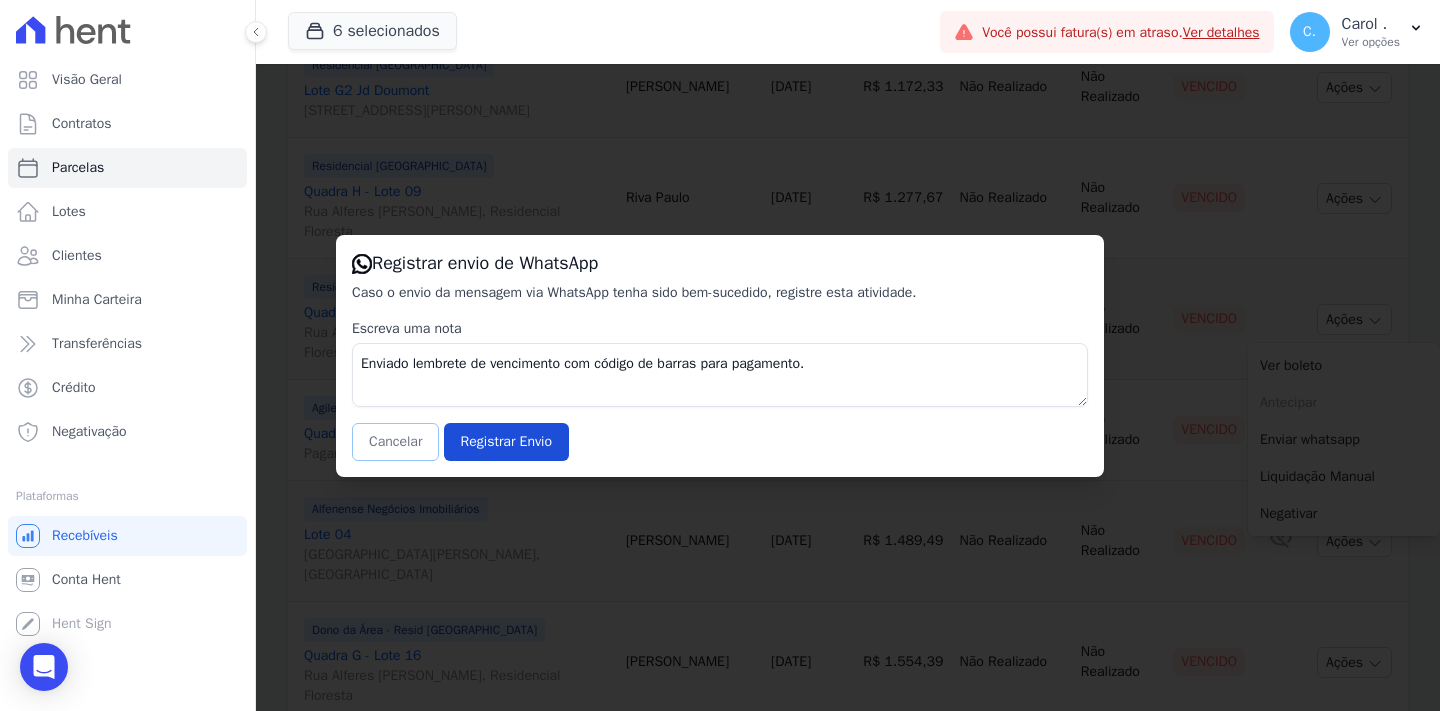 click on "Cancelar" at bounding box center [395, 442] 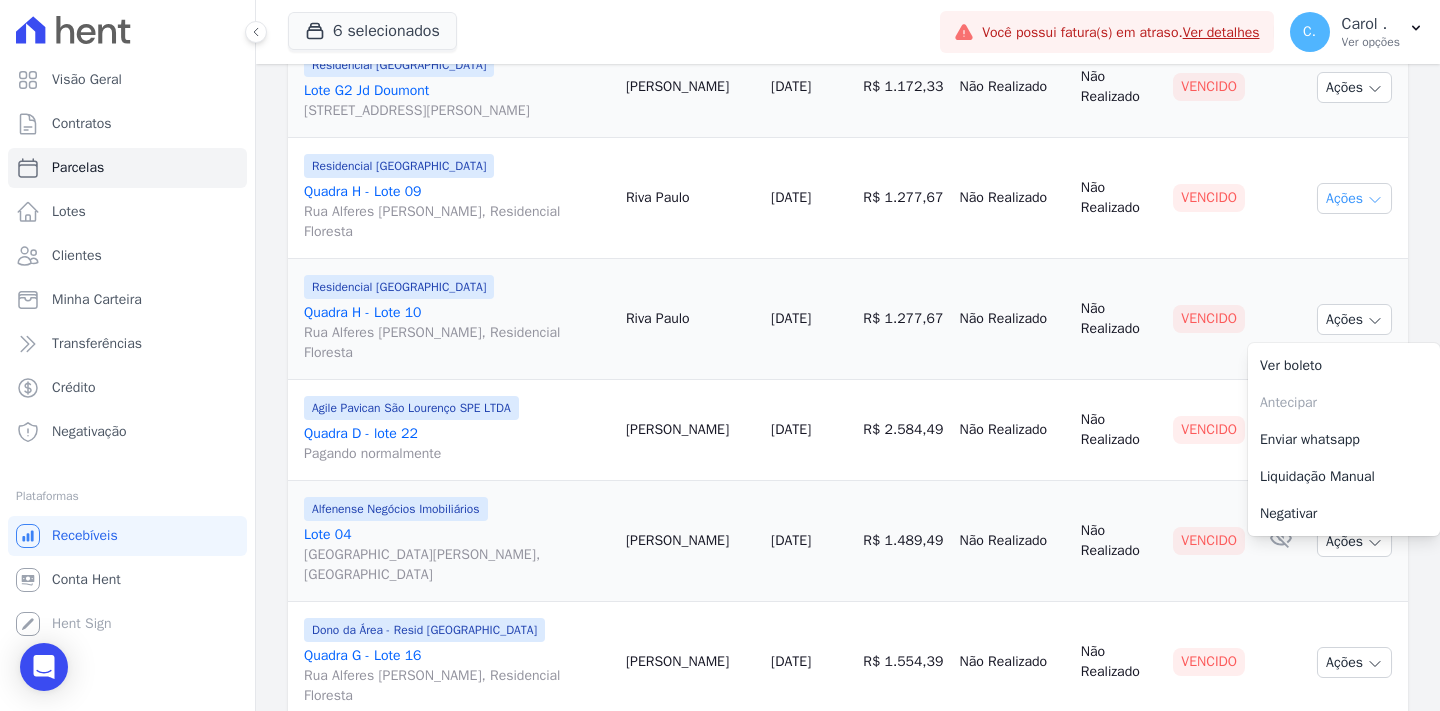 click on "Ações" at bounding box center (1354, 198) 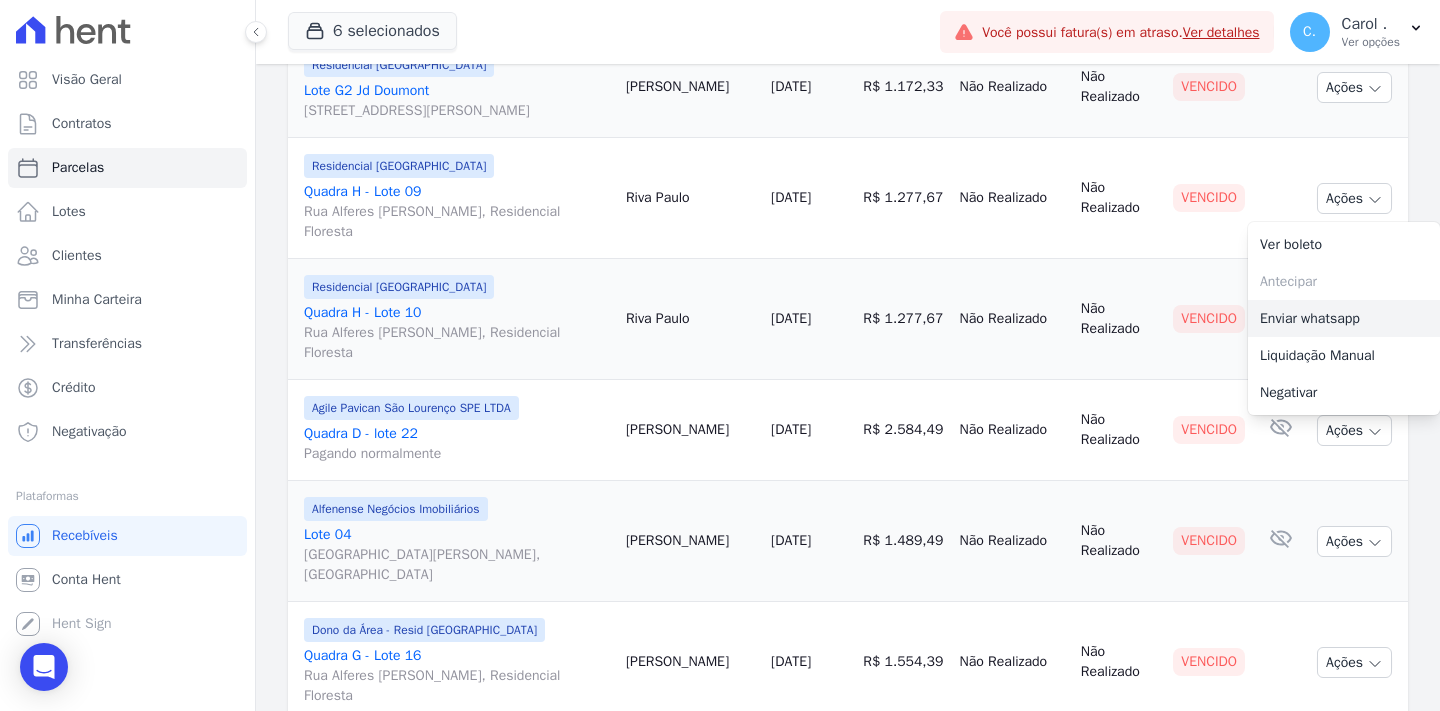 click on "Enviar whatsapp" at bounding box center [1344, 318] 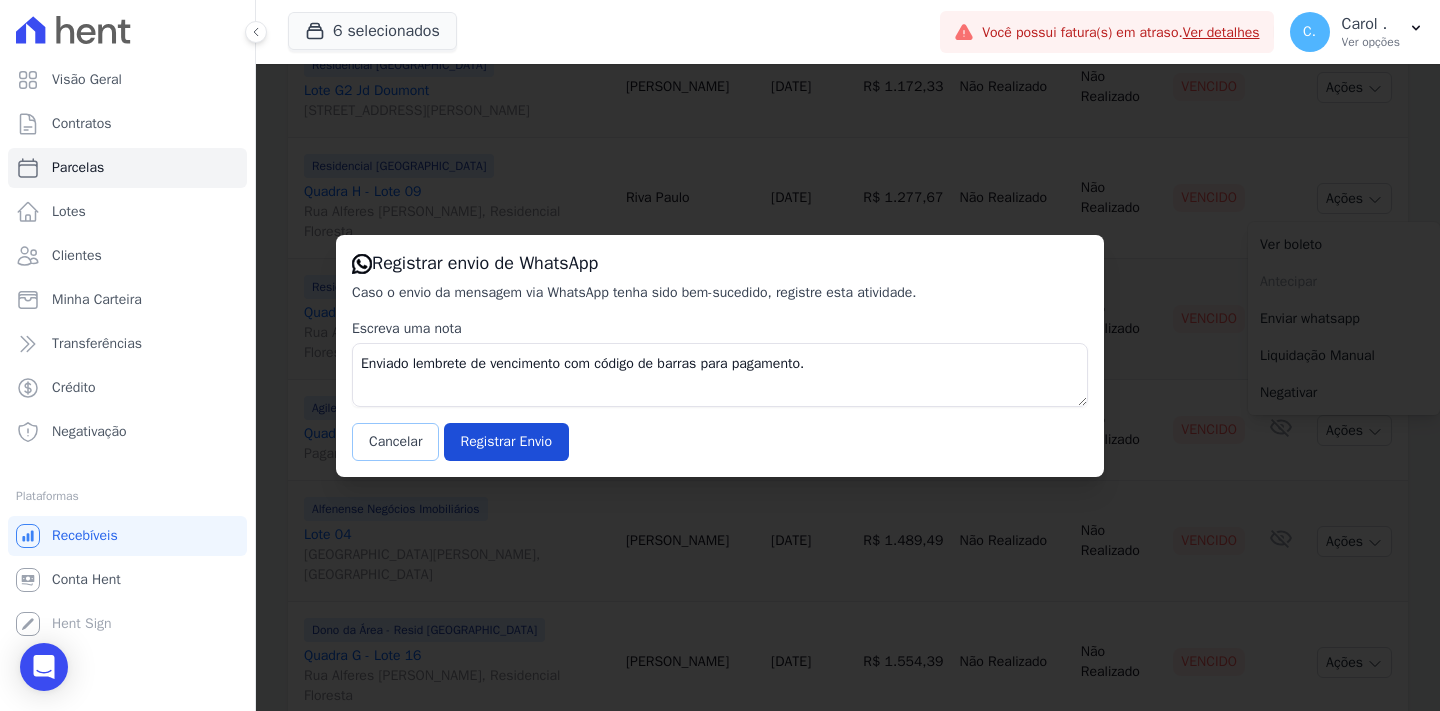 click on "Cancelar" at bounding box center [395, 442] 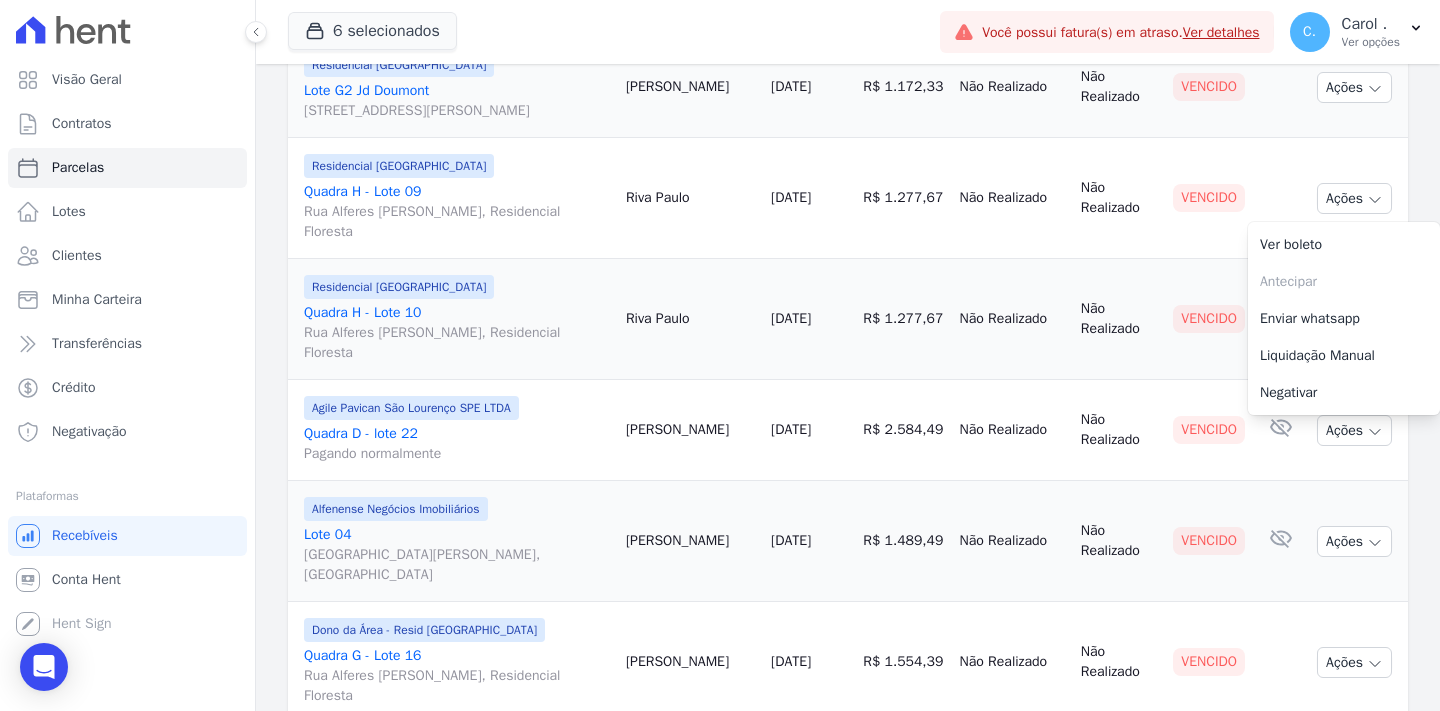 scroll, scrollTop: 2476, scrollLeft: 0, axis: vertical 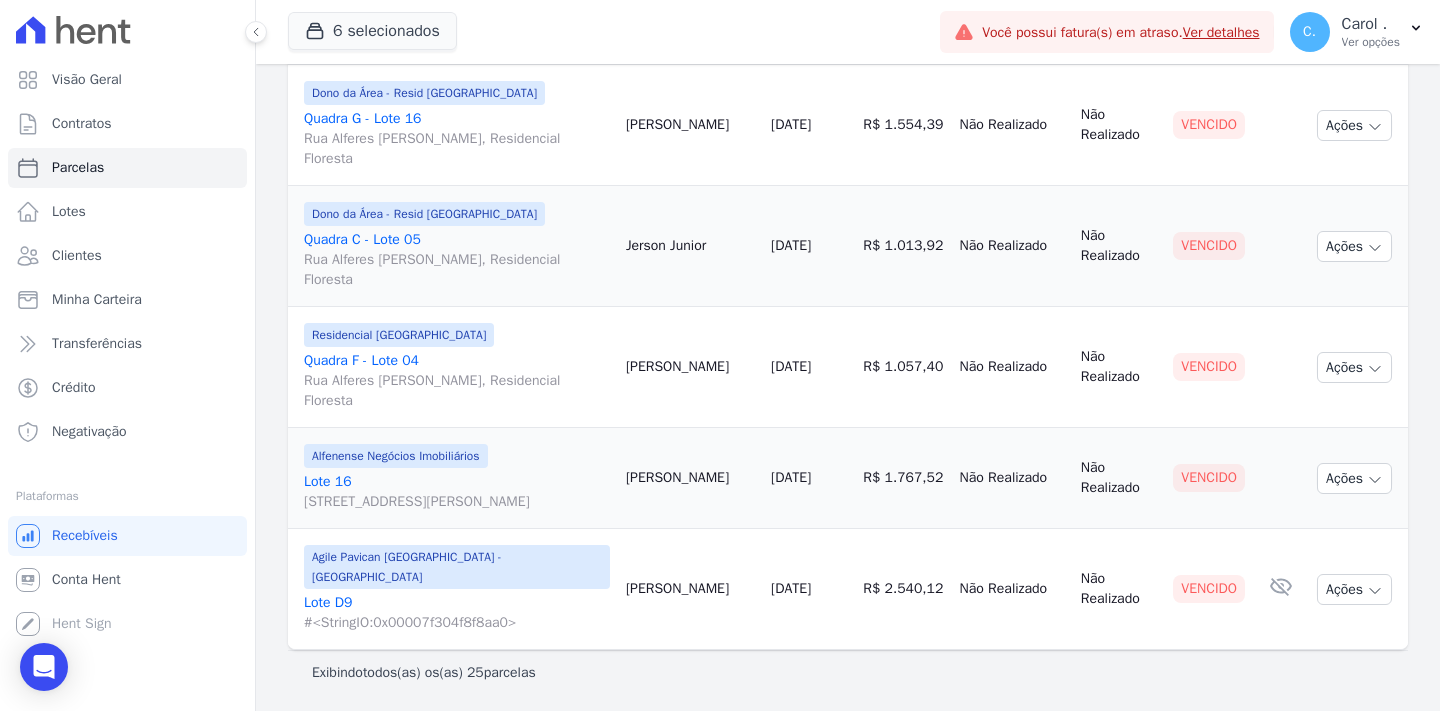click on "Quadra F - Lote 04
Rua Alferes [PERSON_NAME], Residencial Floresta" at bounding box center (457, 381) 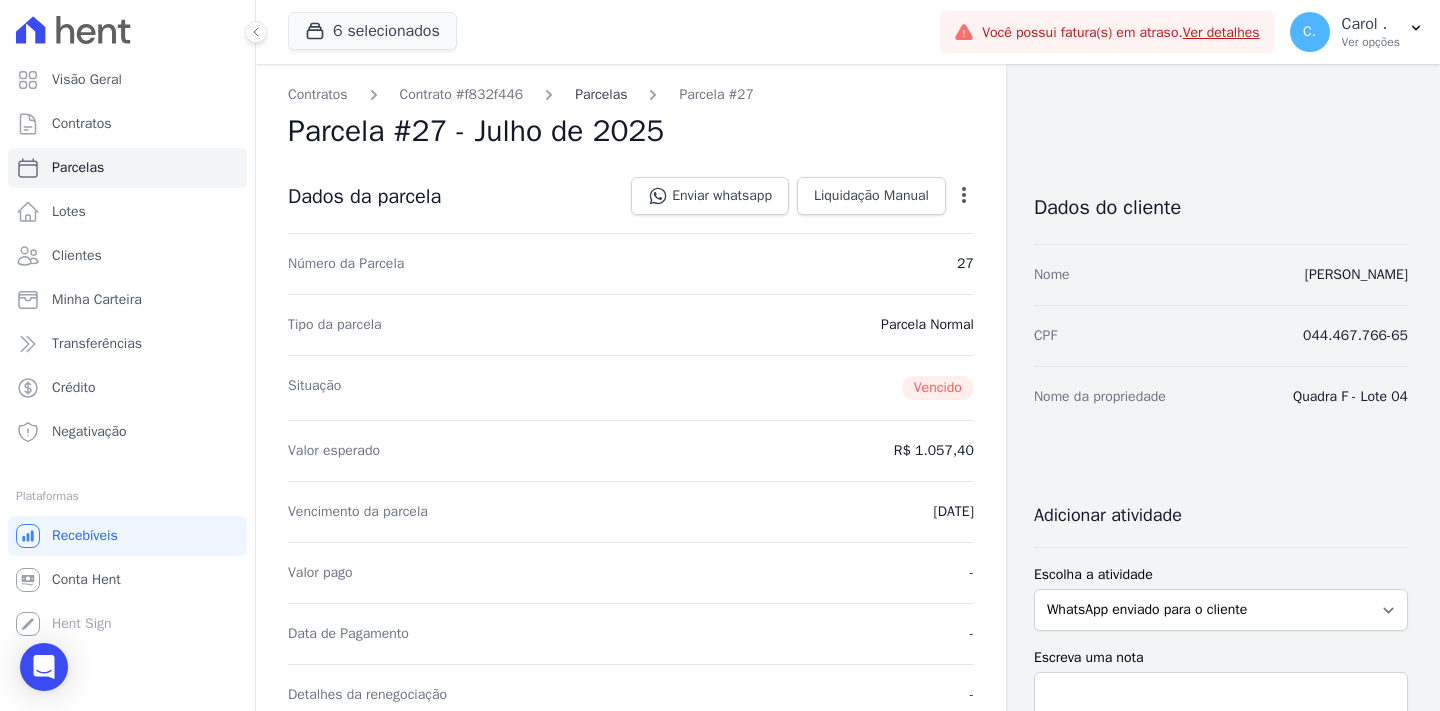 click on "Parcelas" at bounding box center [601, 94] 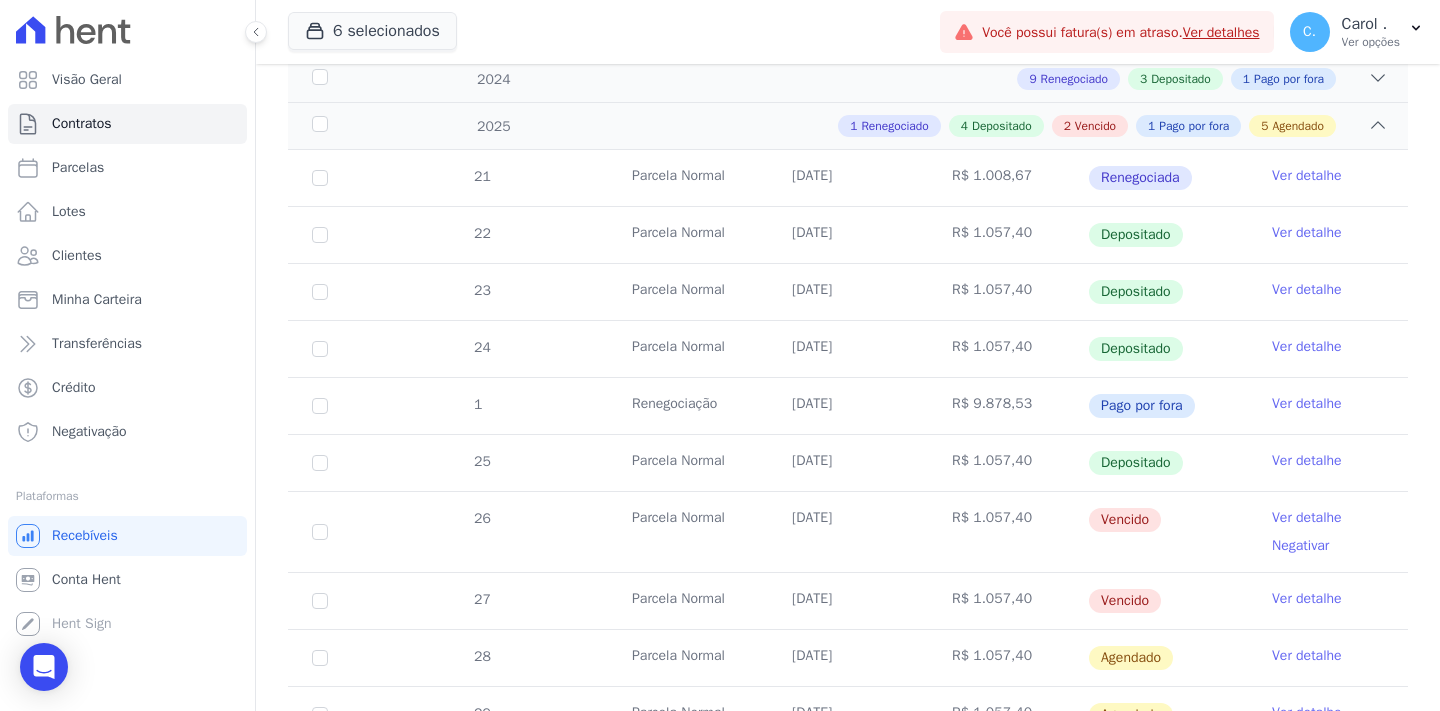 scroll, scrollTop: 368, scrollLeft: 0, axis: vertical 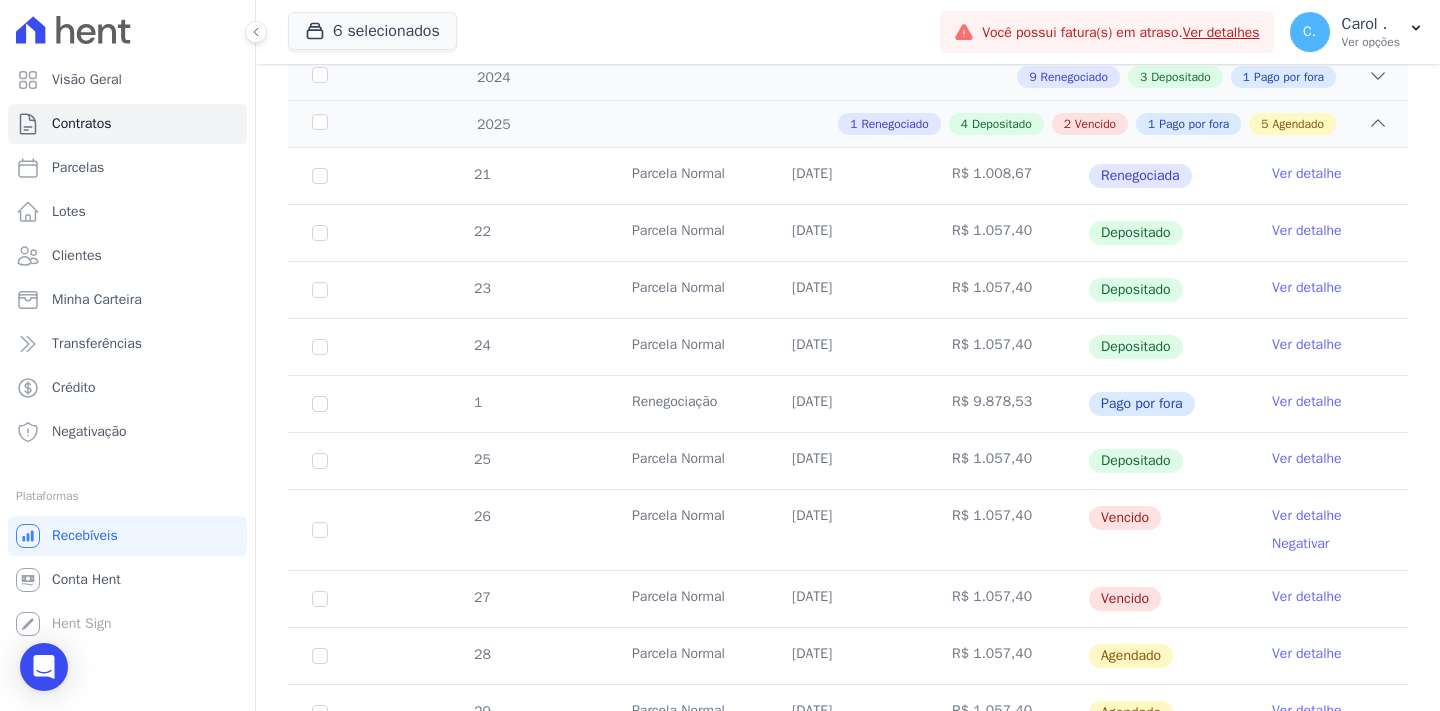 click on "Ver detalhe" at bounding box center [1307, 516] 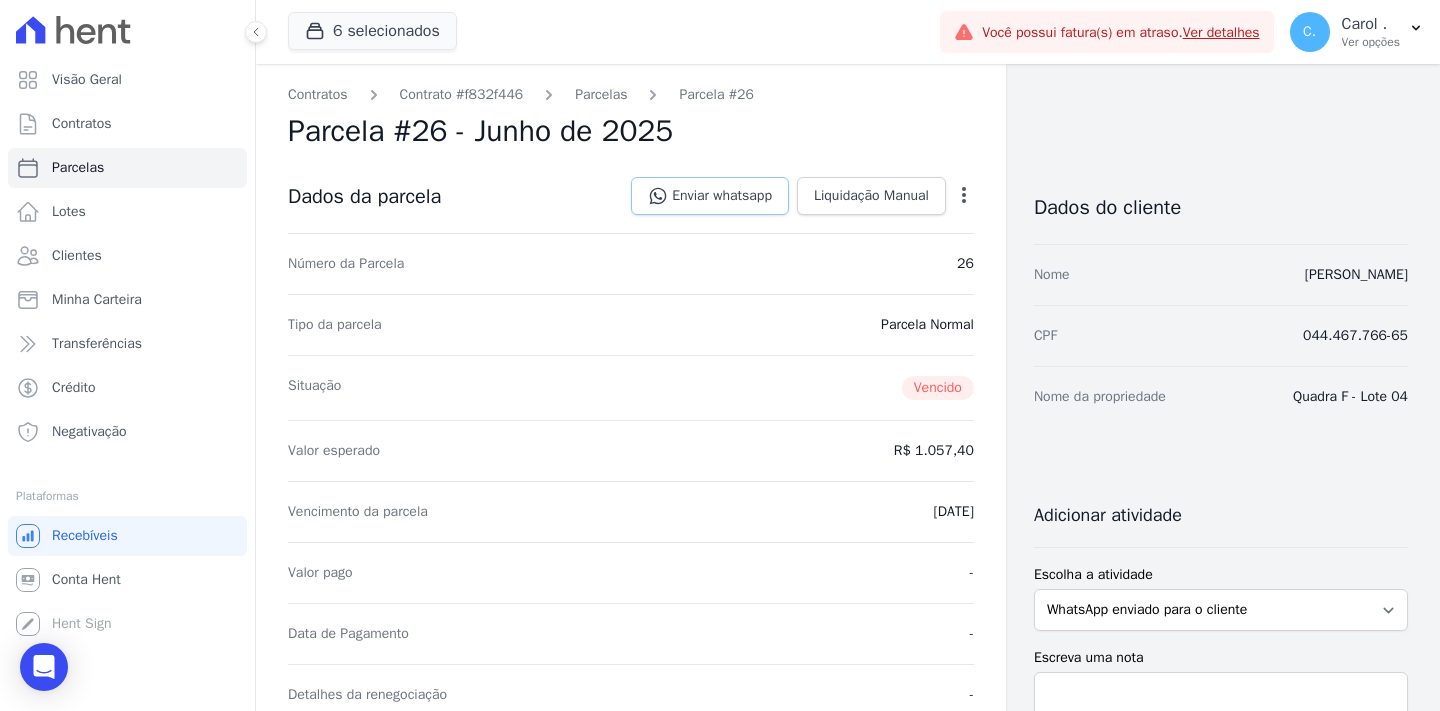 click on "Enviar whatsapp" at bounding box center [710, 196] 